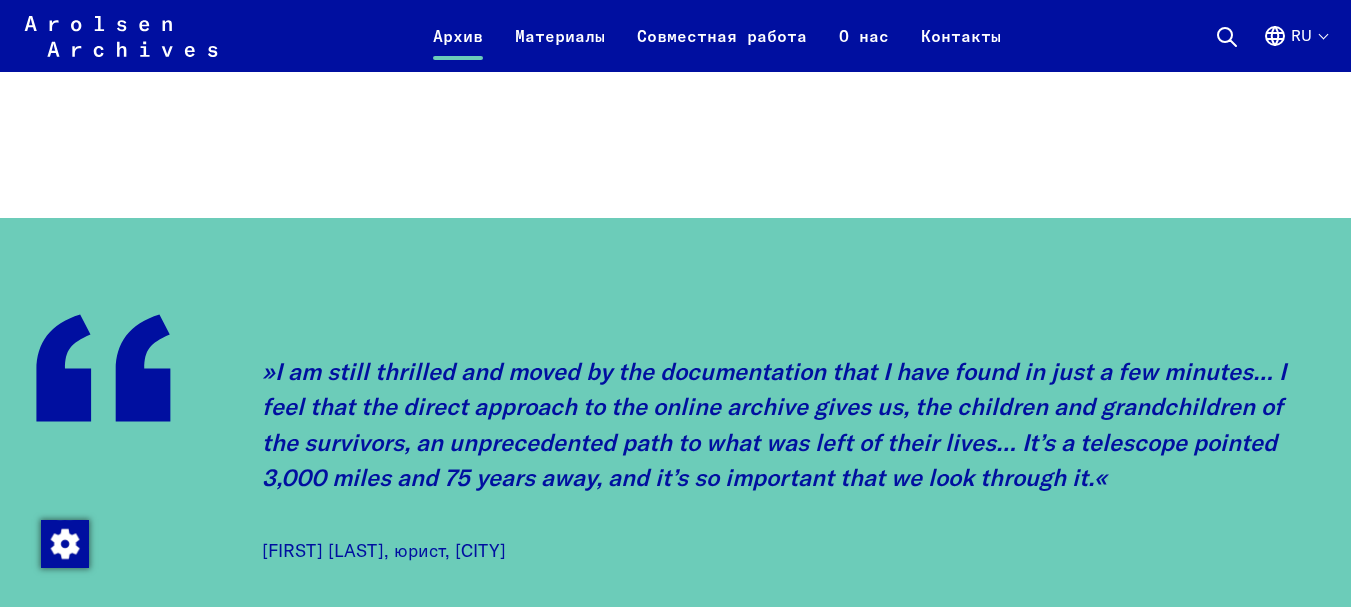 scroll, scrollTop: 2100, scrollLeft: 0, axis: vertical 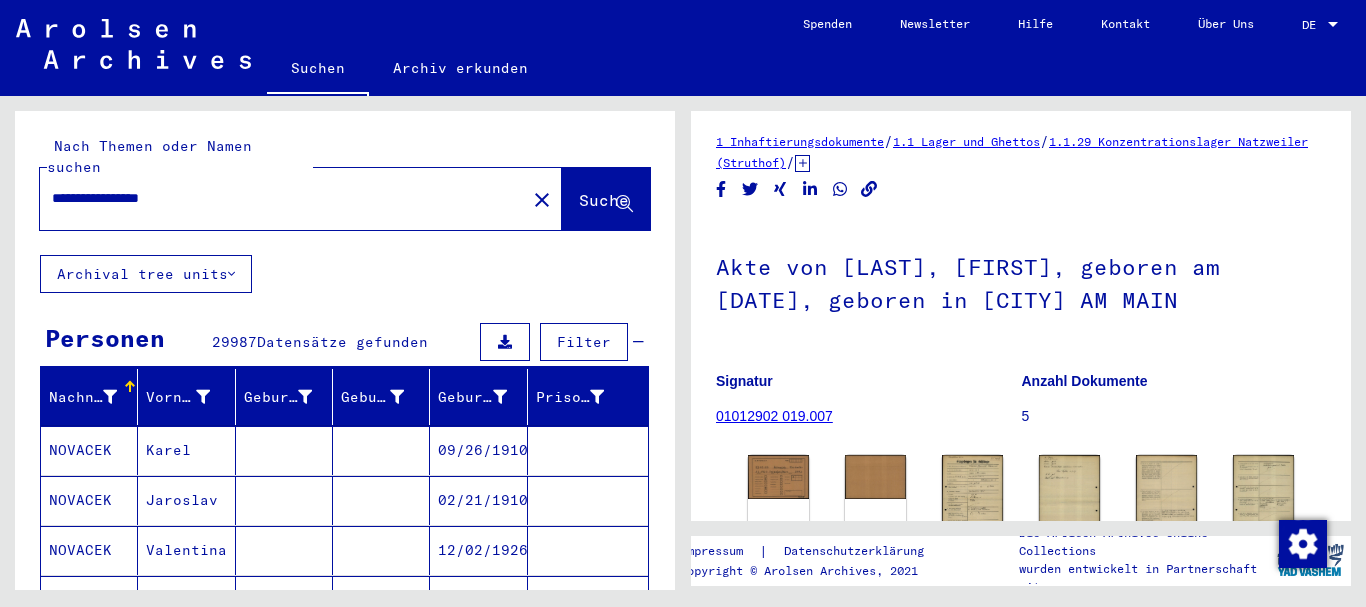 drag, startPoint x: 210, startPoint y: 185, endPoint x: 0, endPoint y: 143, distance: 214.15881 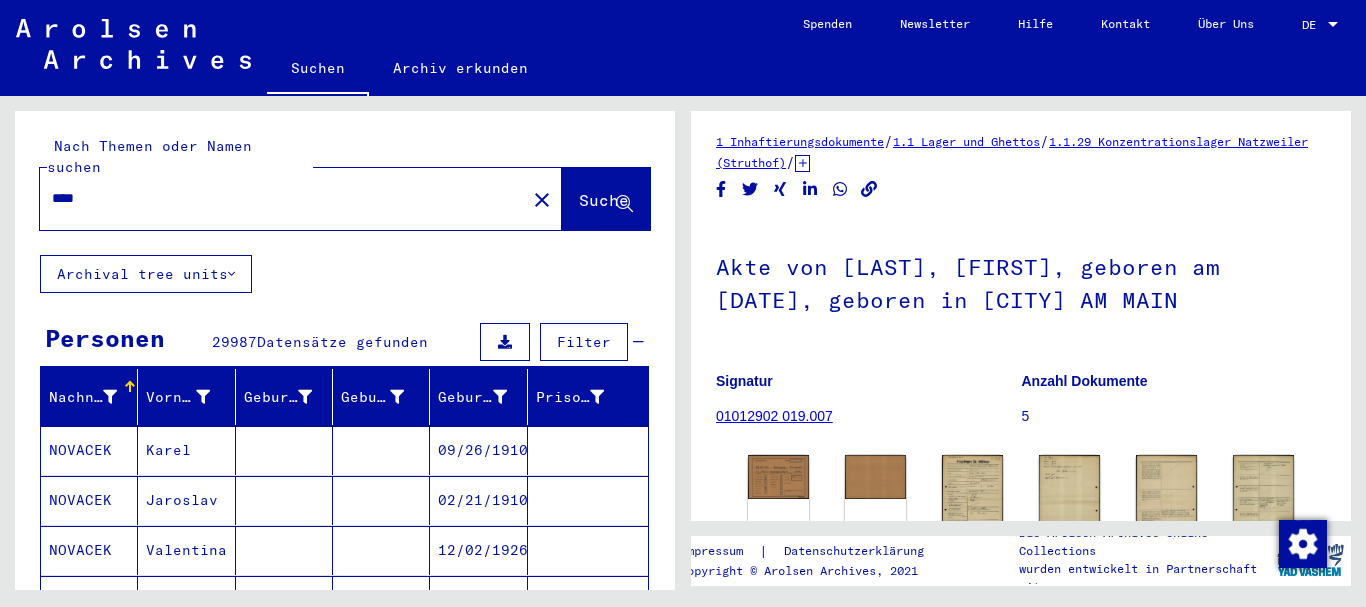 type on "****" 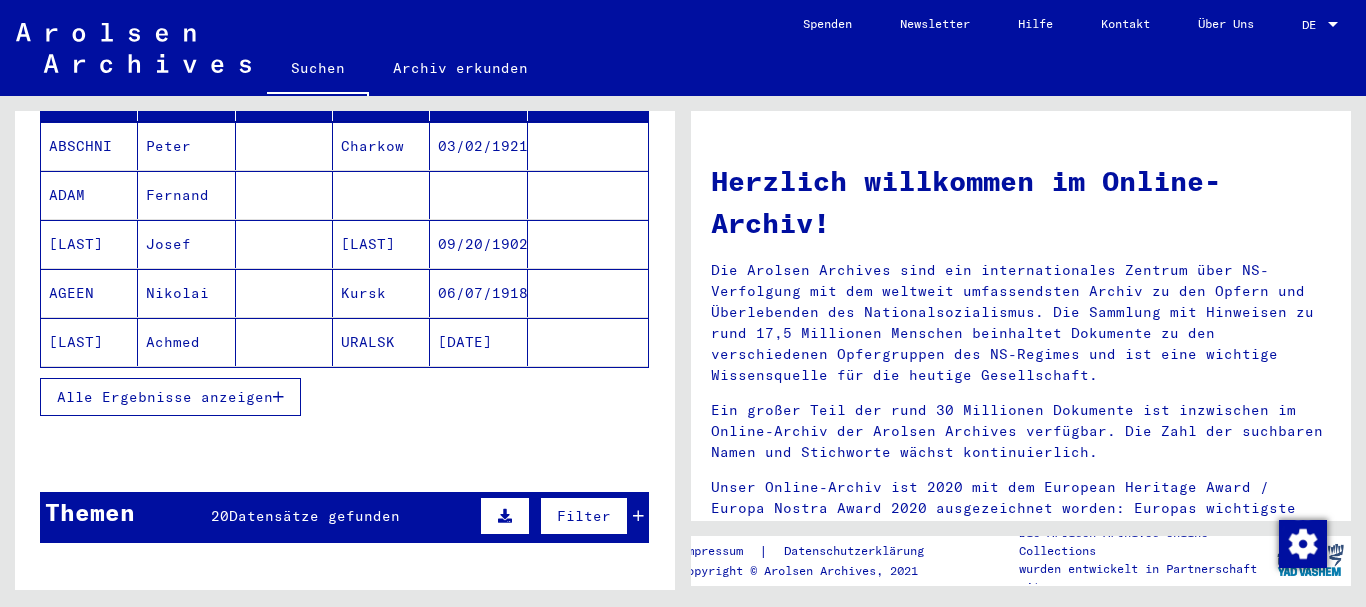 scroll, scrollTop: 317, scrollLeft: 0, axis: vertical 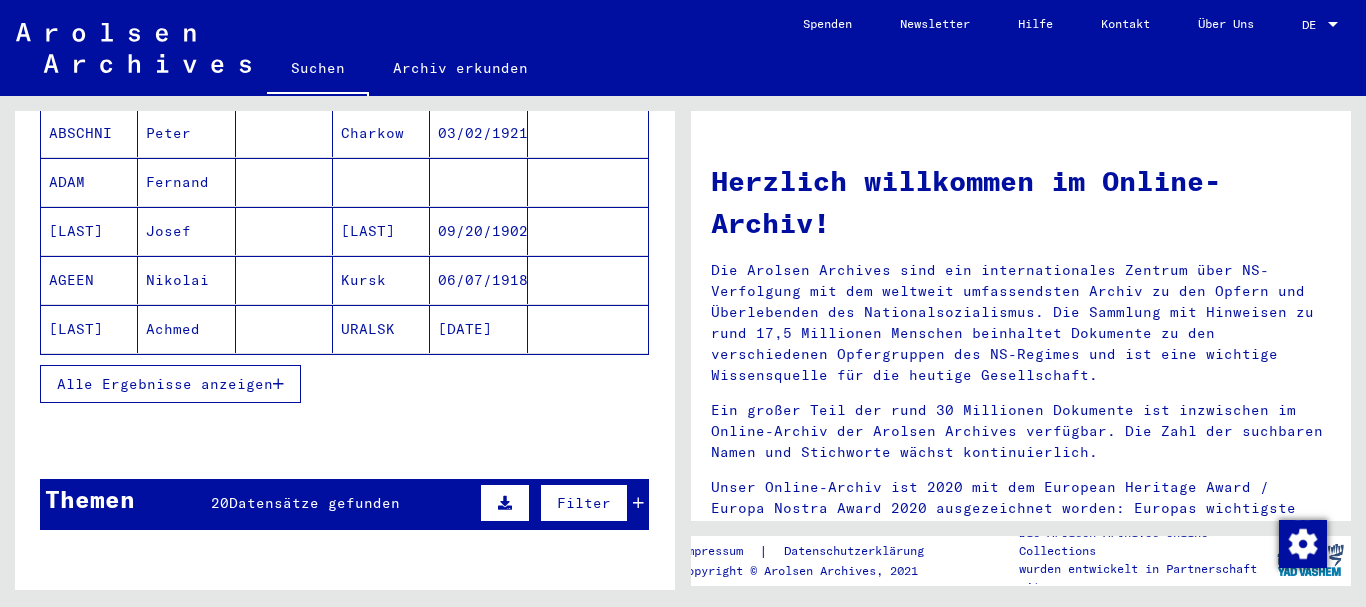 click on "Alle Ergebnisse anzeigen" at bounding box center (165, 384) 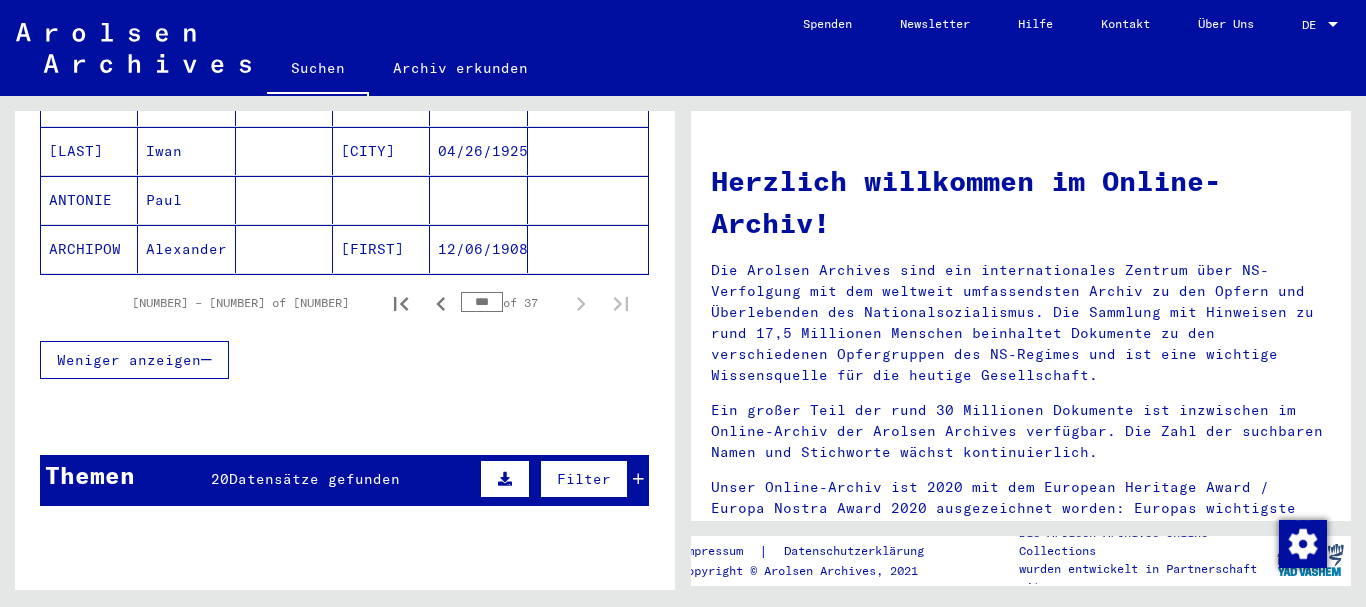 scroll, scrollTop: 1400, scrollLeft: 0, axis: vertical 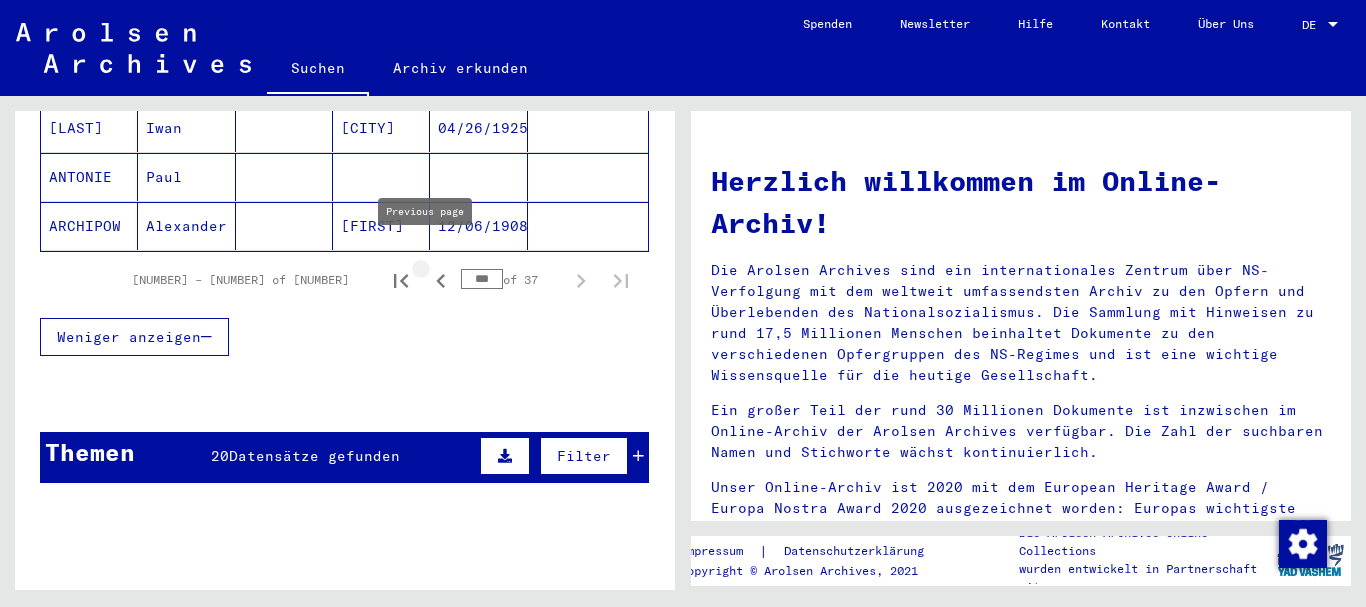click 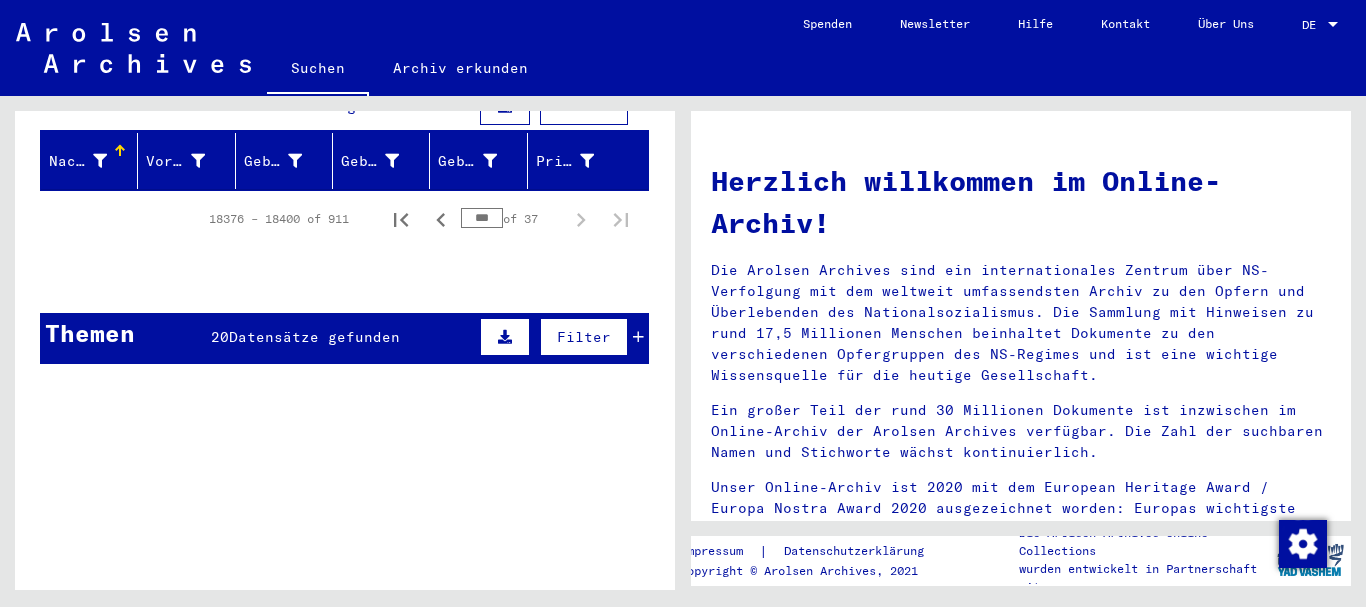 scroll, scrollTop: 0, scrollLeft: 0, axis: both 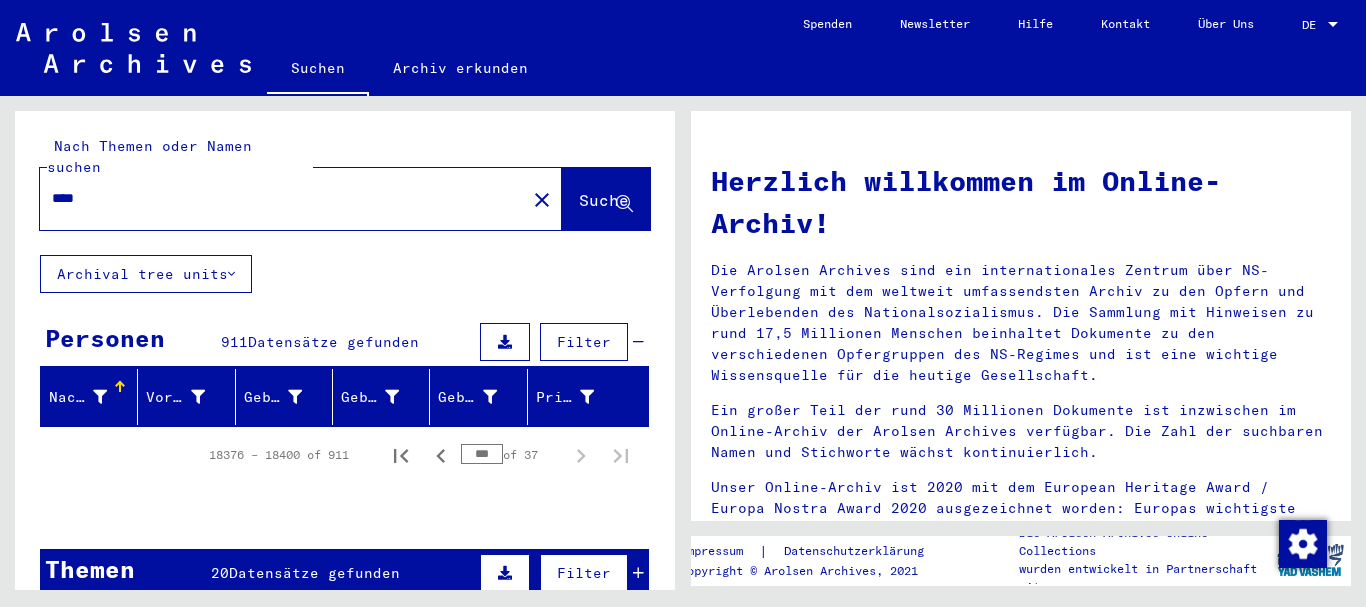 click on "Suche" 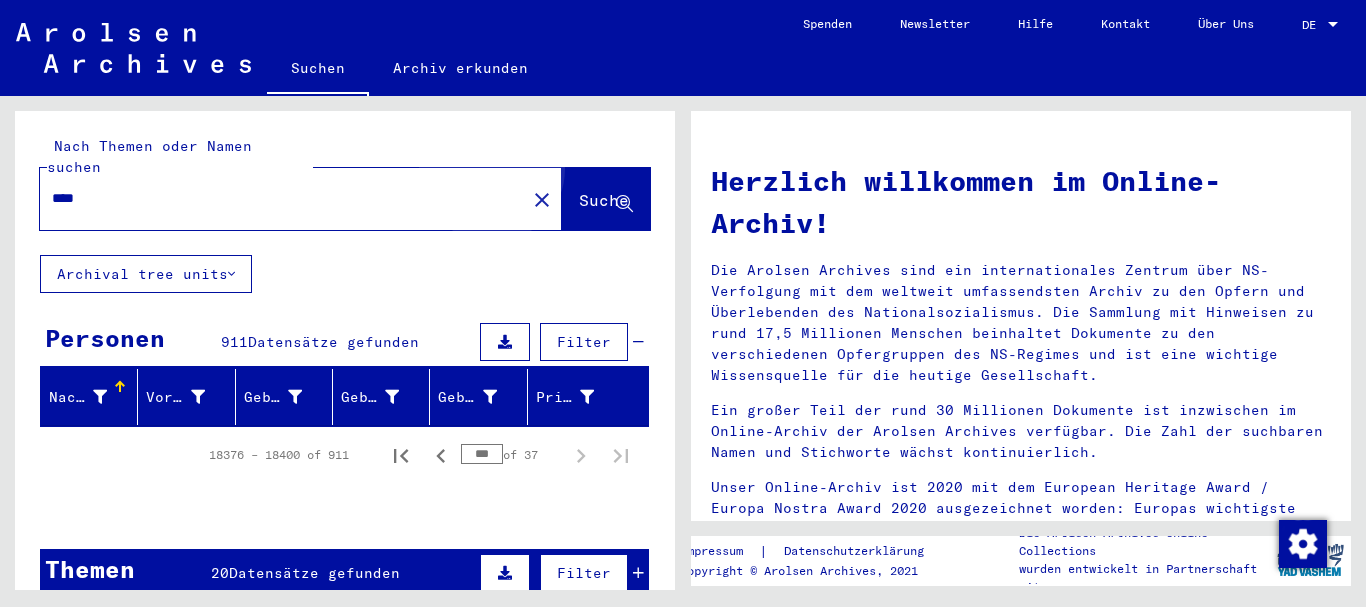 click on "Suche" 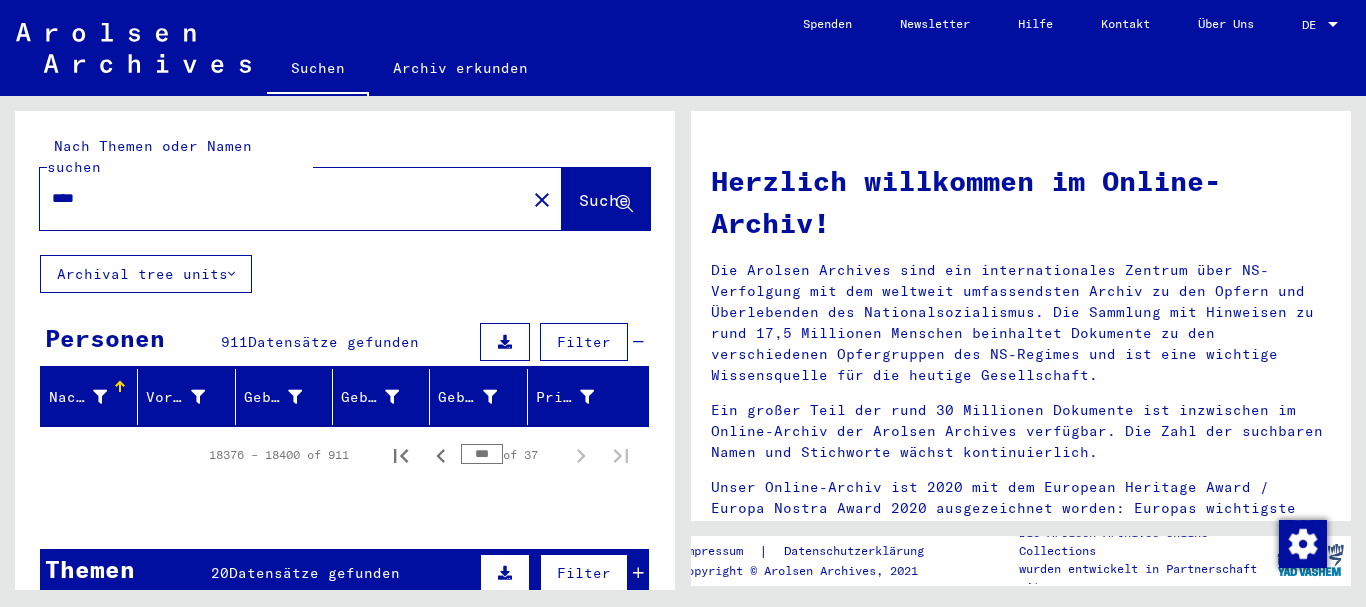 click on "Archival tree units" 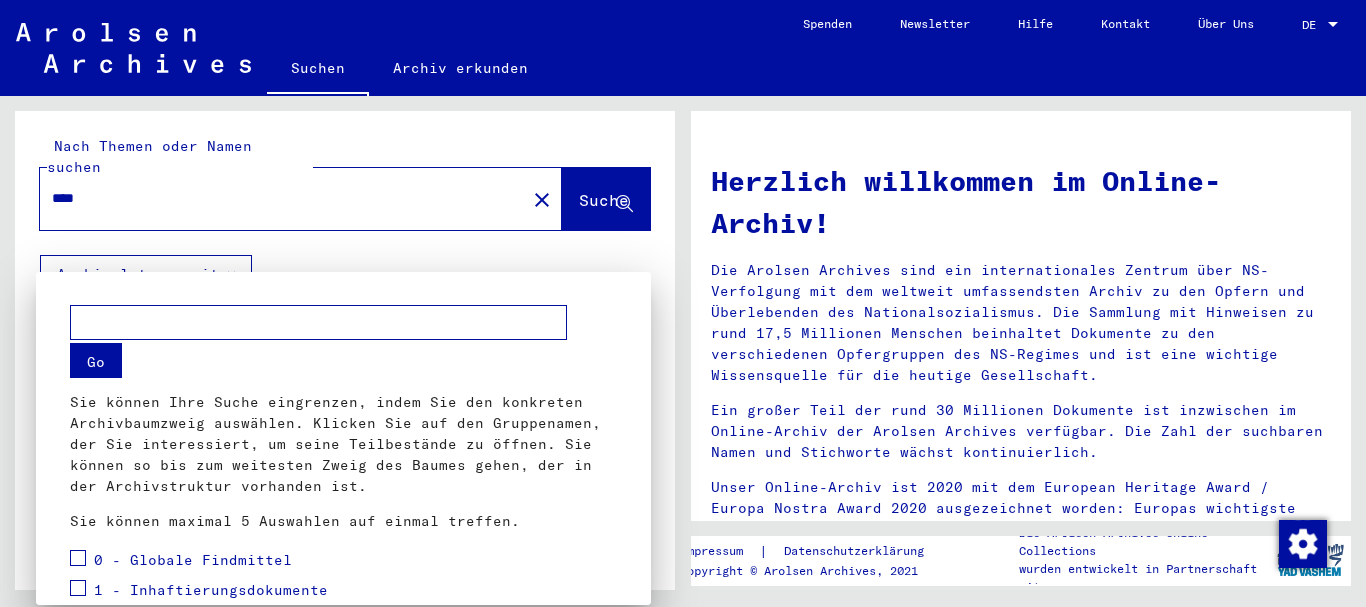 click at bounding box center [683, 303] 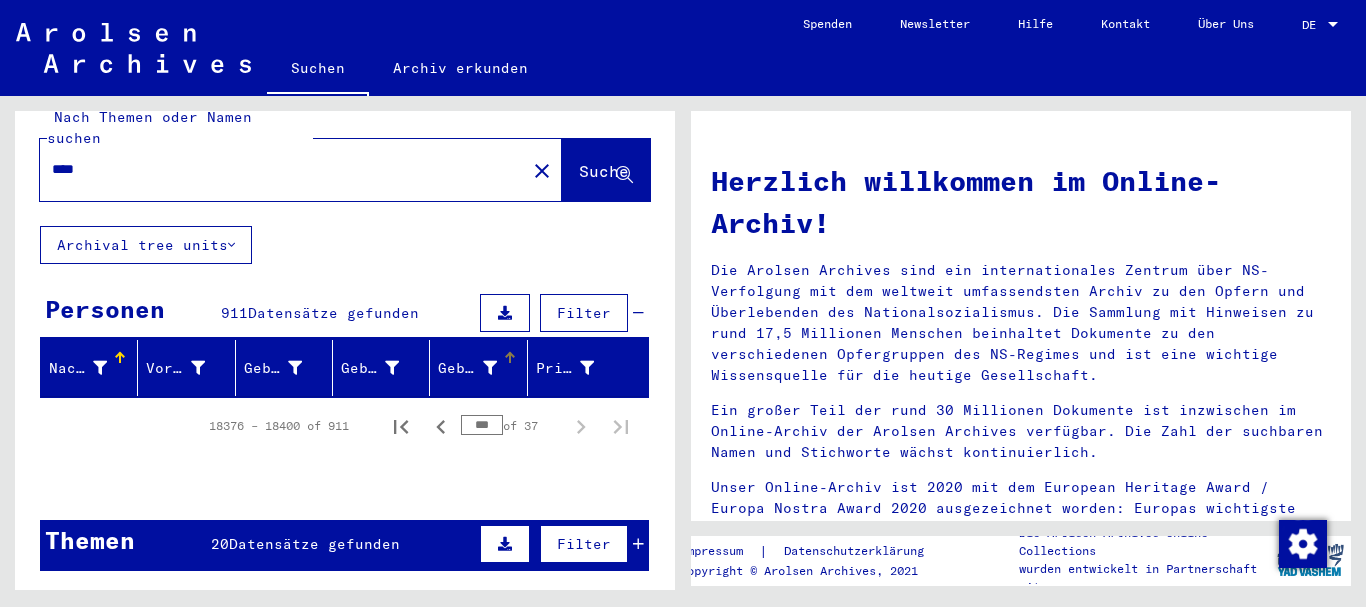 scroll, scrollTop: 0, scrollLeft: 0, axis: both 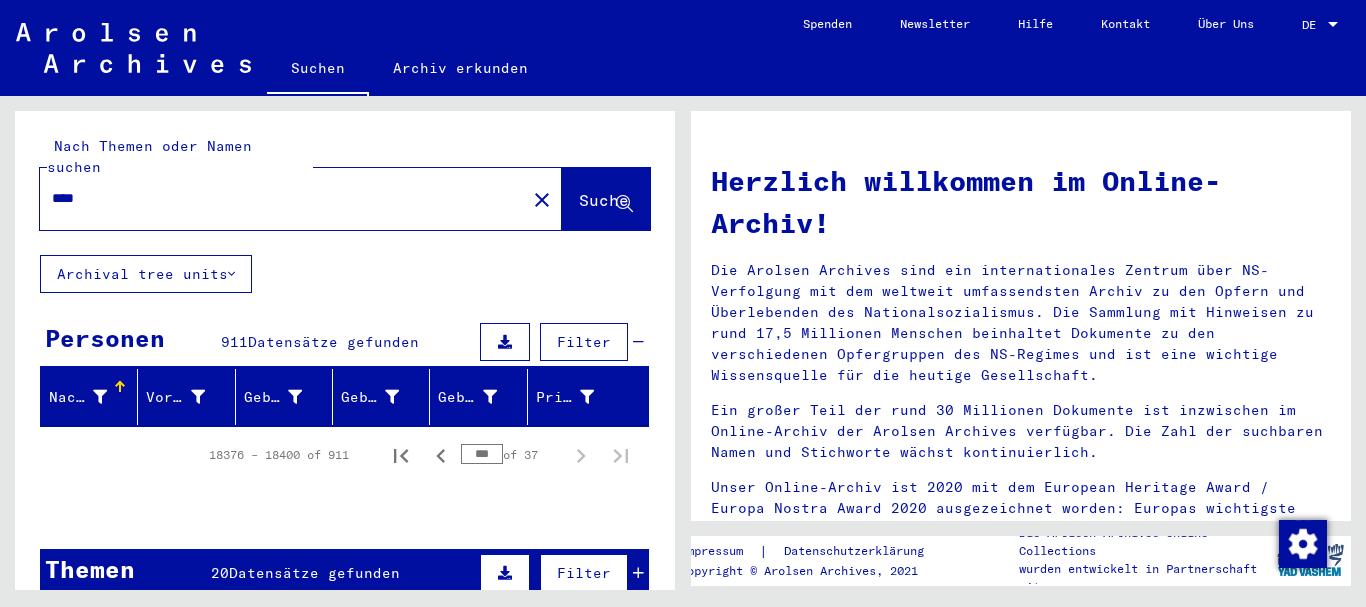 click on "Suche" 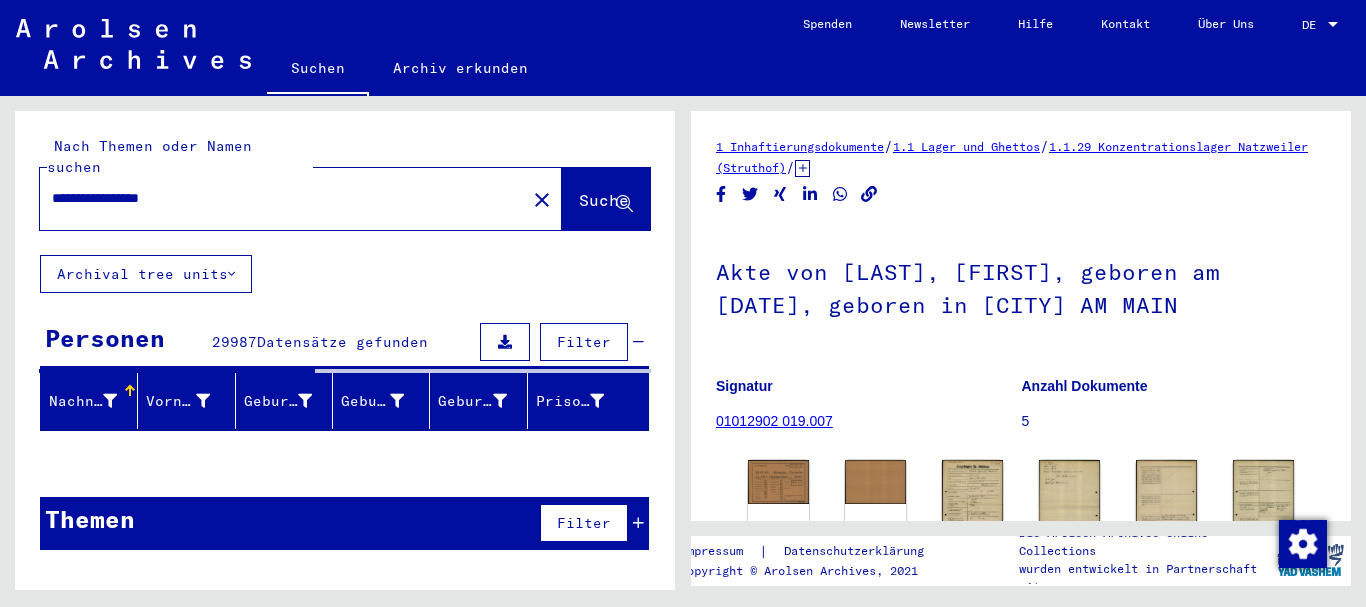 scroll, scrollTop: 0, scrollLeft: 0, axis: both 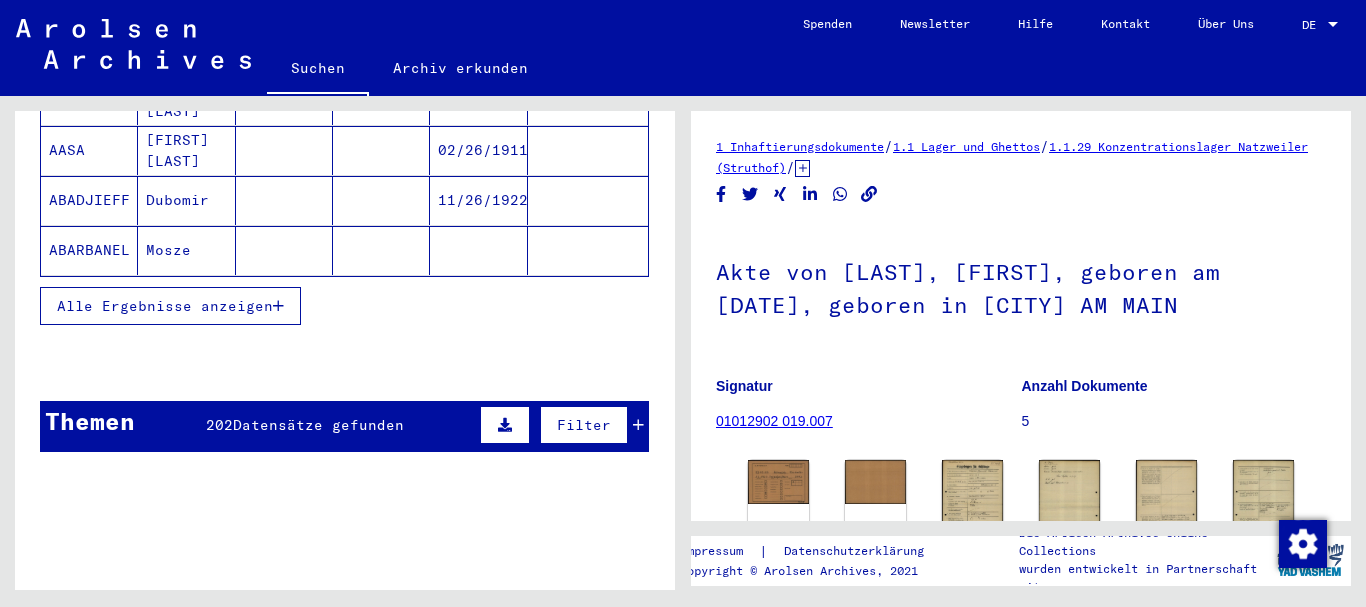 click on "Alle Ergebnisse anzeigen" at bounding box center [165, 306] 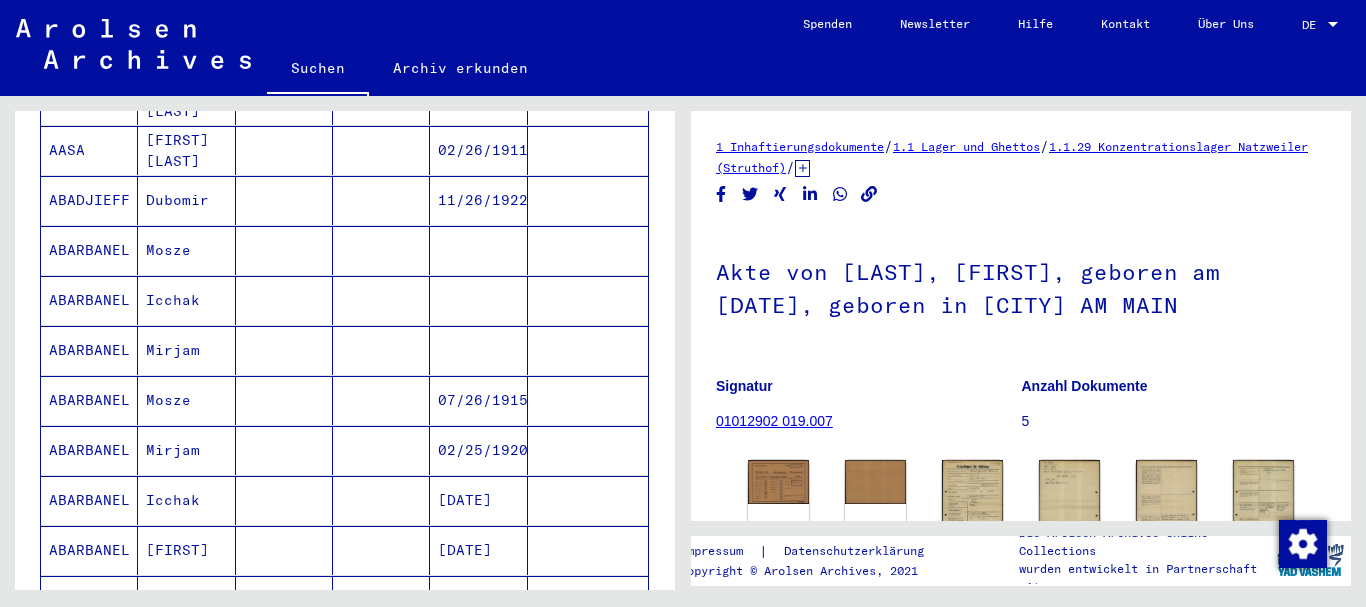 scroll, scrollTop: 0, scrollLeft: 0, axis: both 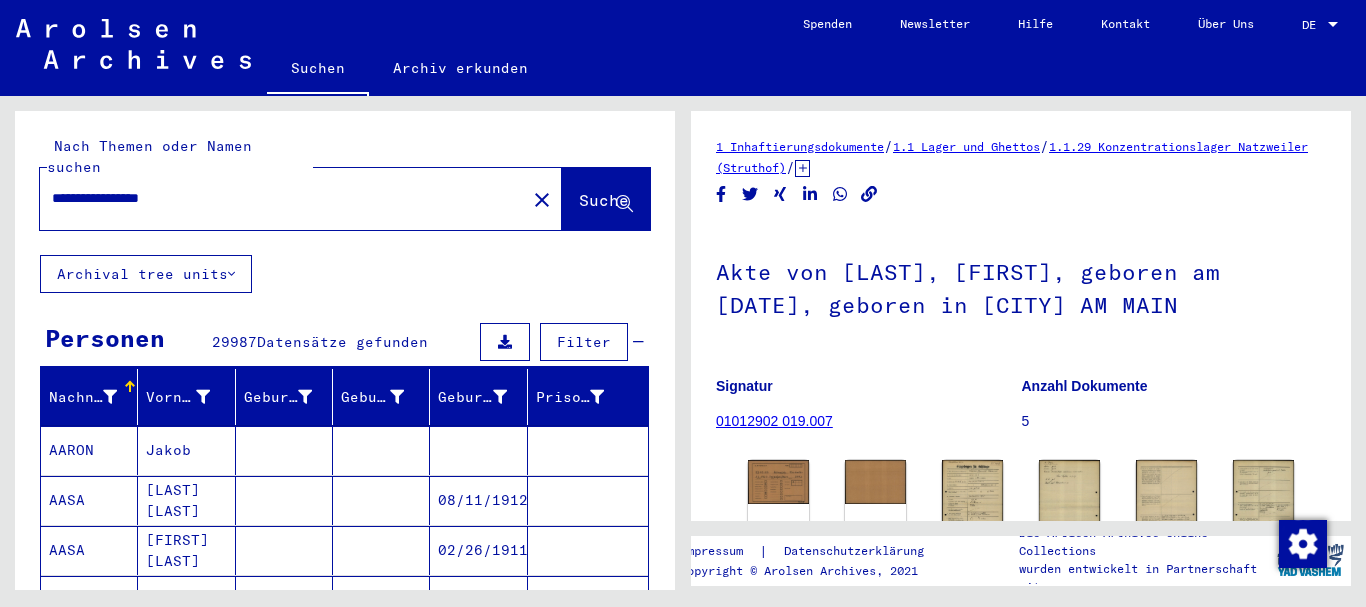 drag, startPoint x: 207, startPoint y: 182, endPoint x: 0, endPoint y: 179, distance: 207.02174 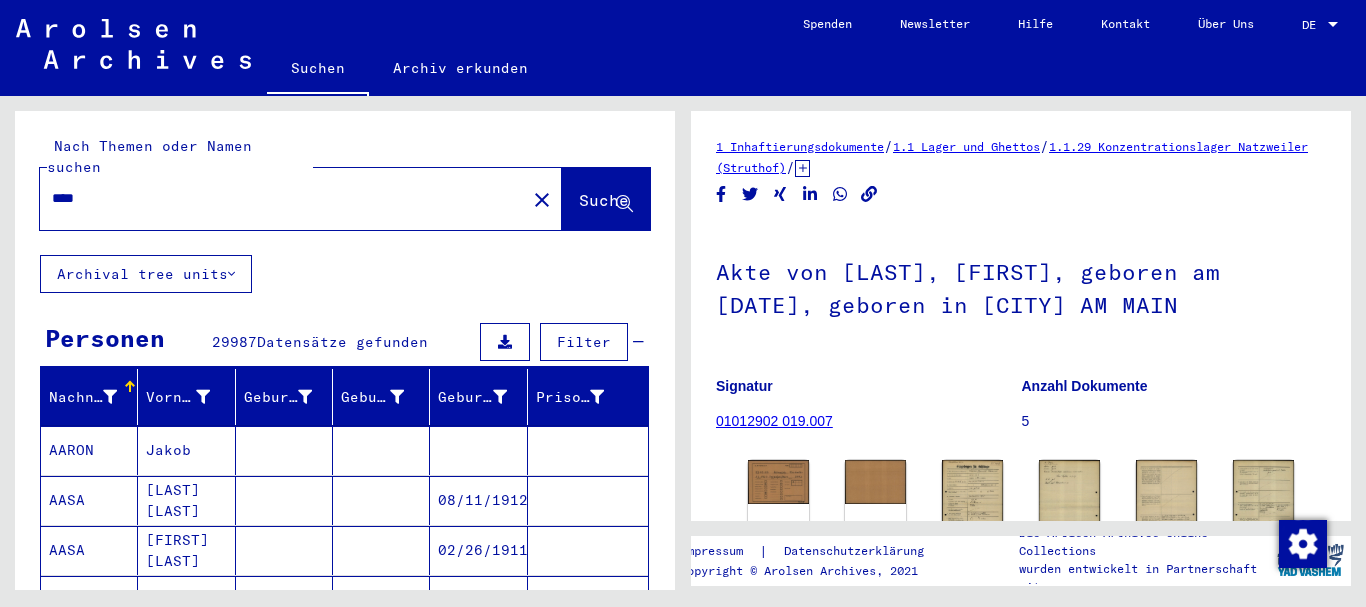 type on "****" 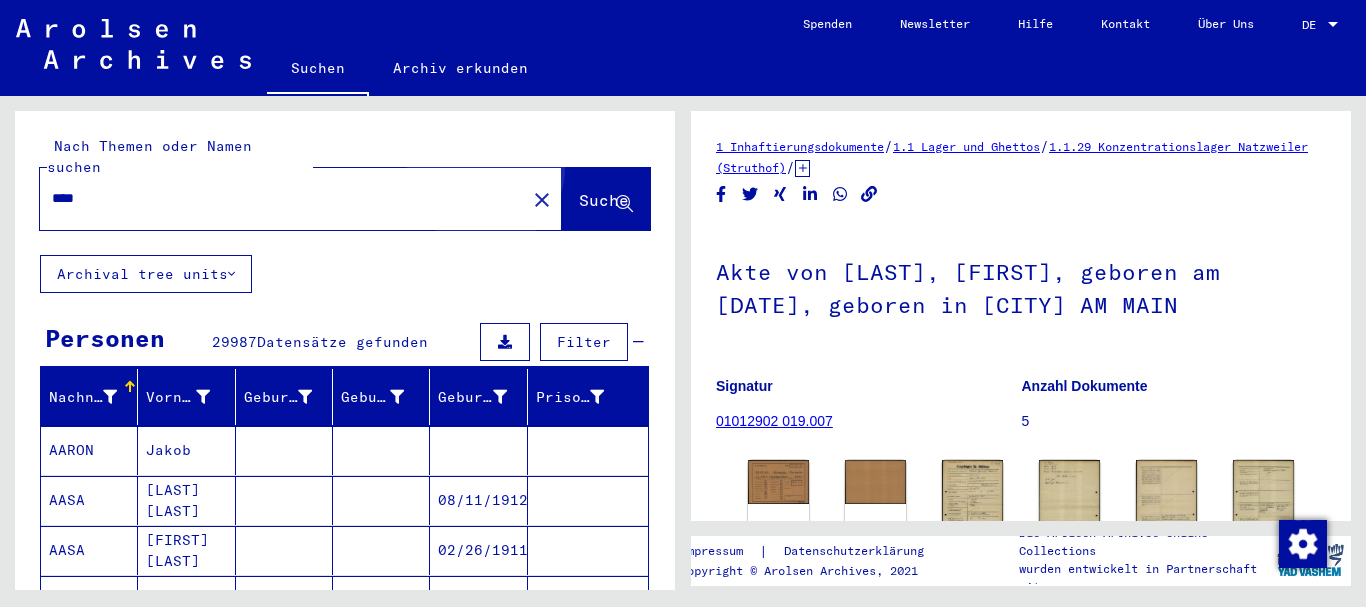 click on "Suche" 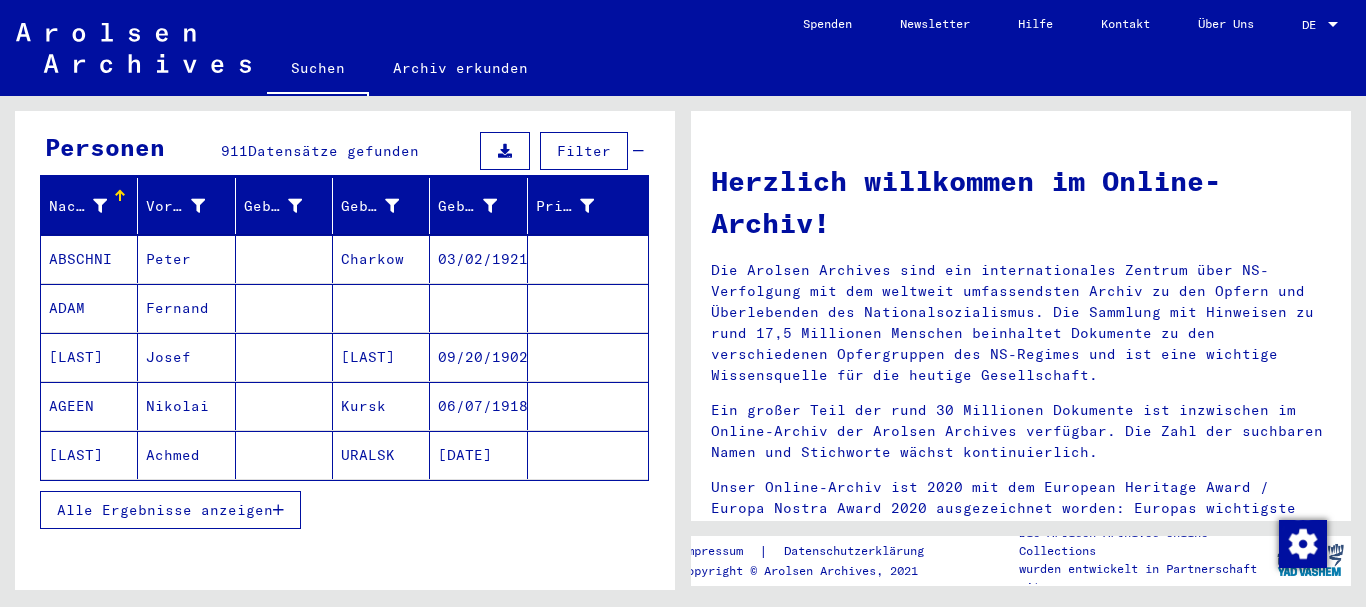 scroll, scrollTop: 300, scrollLeft: 0, axis: vertical 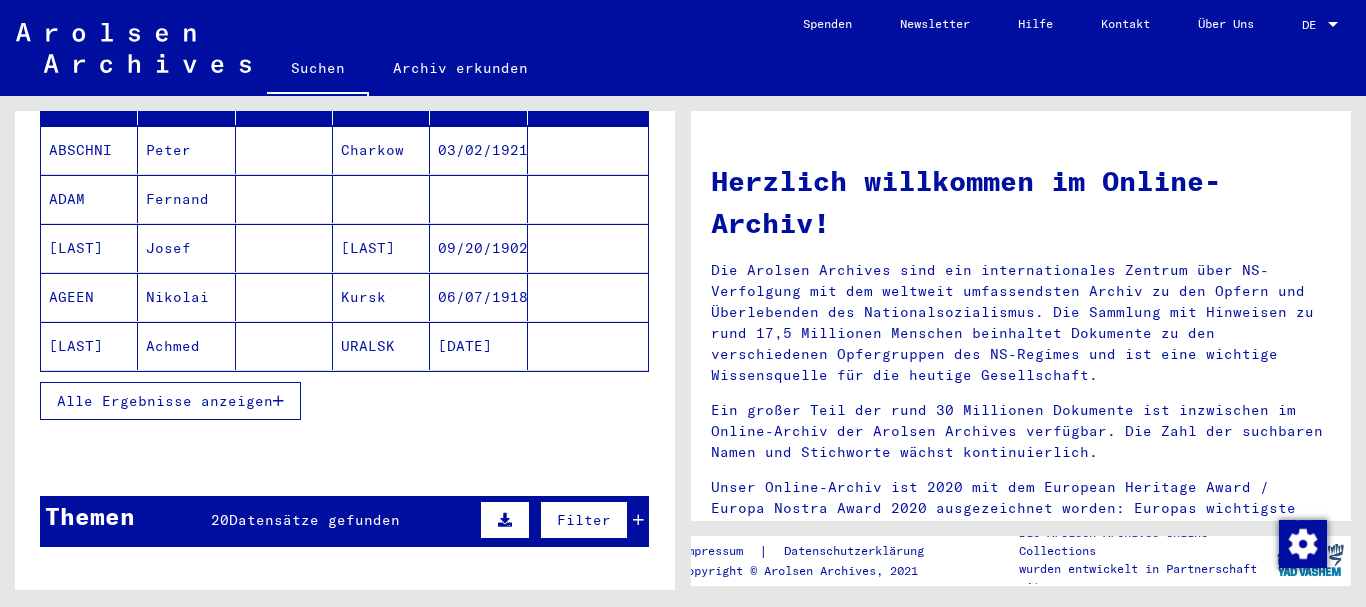 click on "Alle Ergebnisse anzeigen" at bounding box center (165, 401) 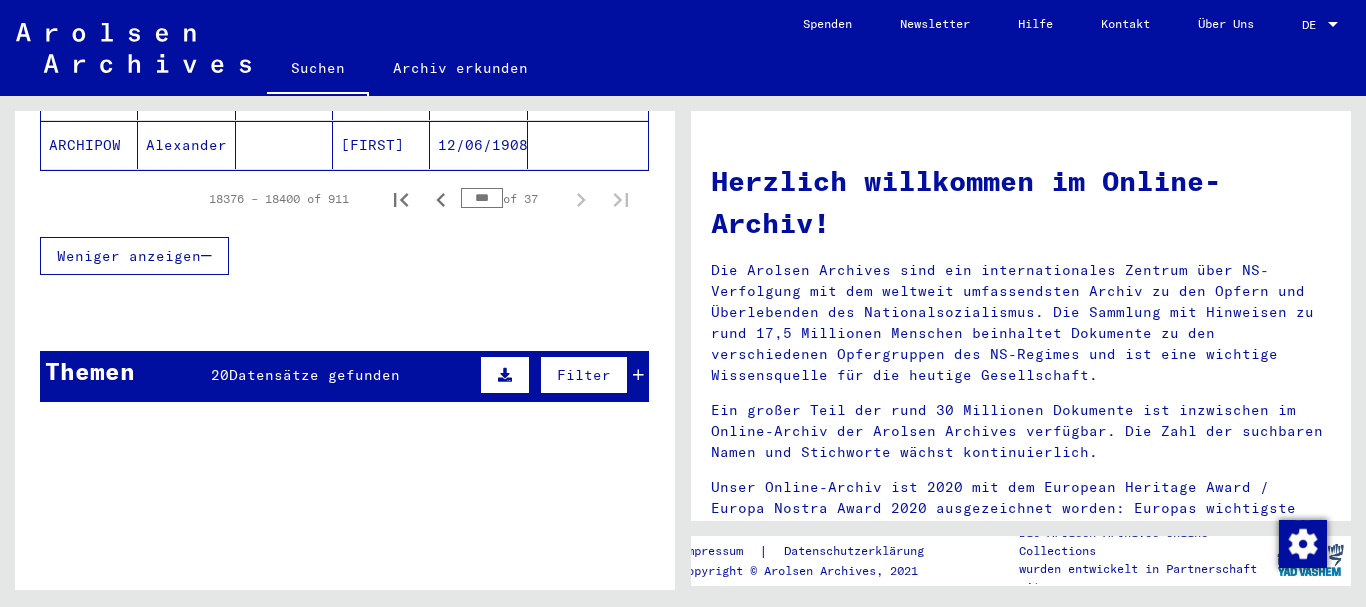 scroll, scrollTop: 1400, scrollLeft: 0, axis: vertical 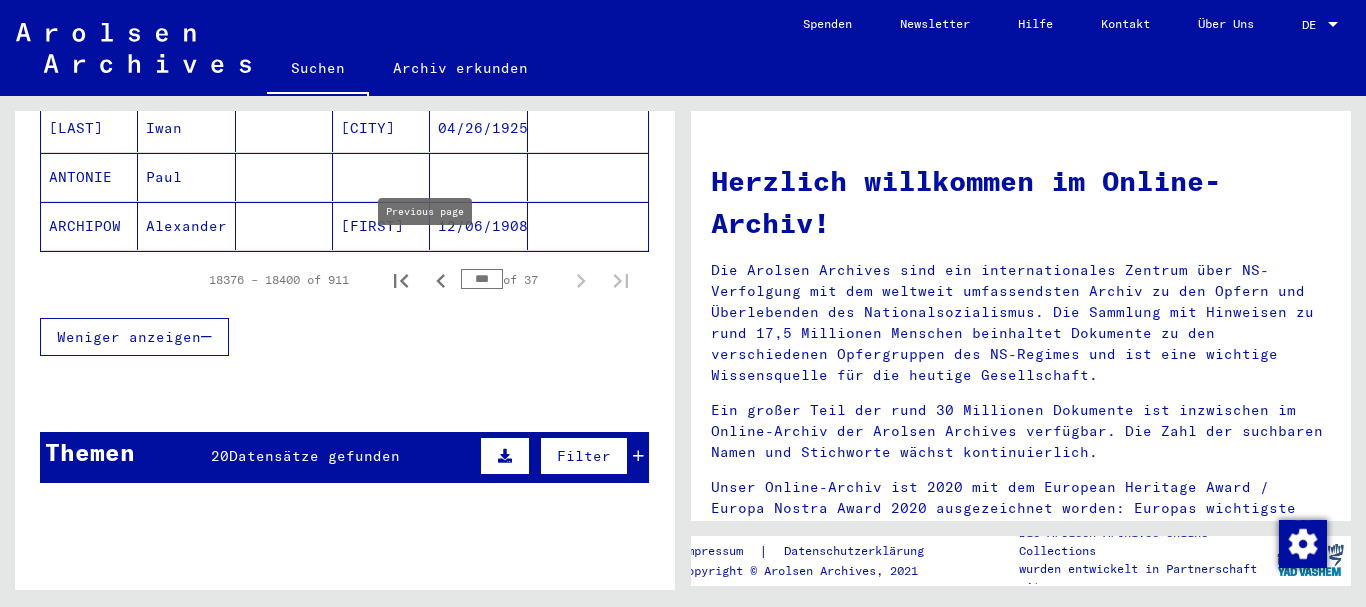 drag, startPoint x: 479, startPoint y: 257, endPoint x: 419, endPoint y: 257, distance: 60 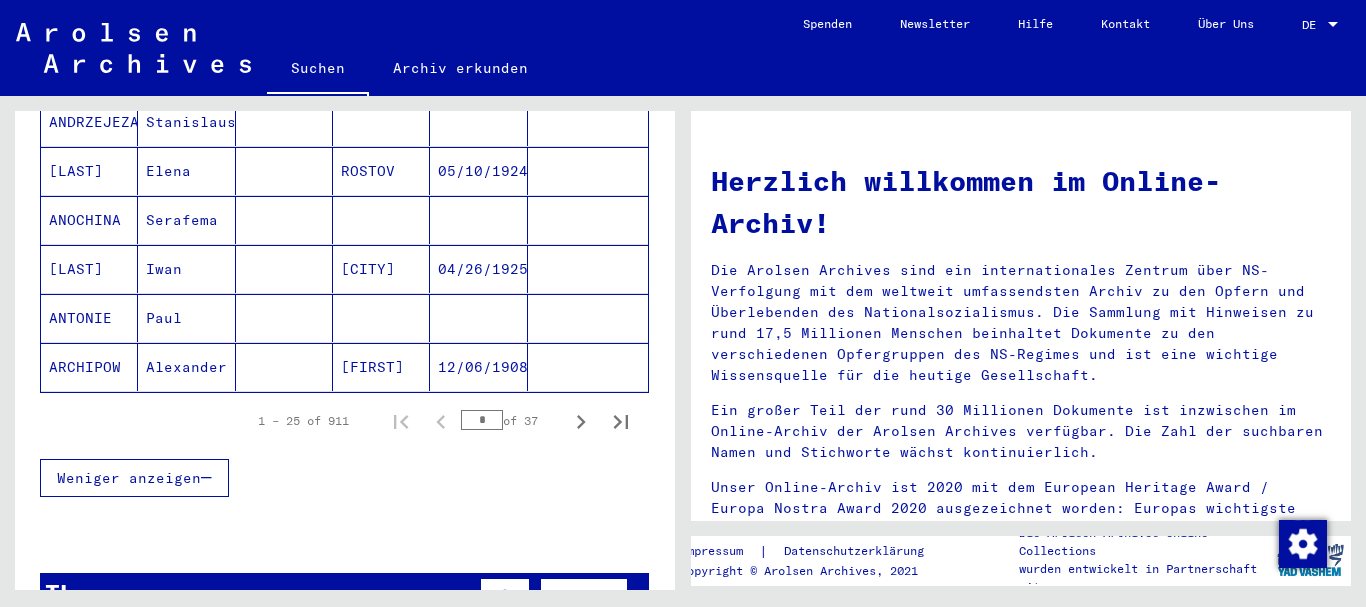 scroll, scrollTop: 1400, scrollLeft: 0, axis: vertical 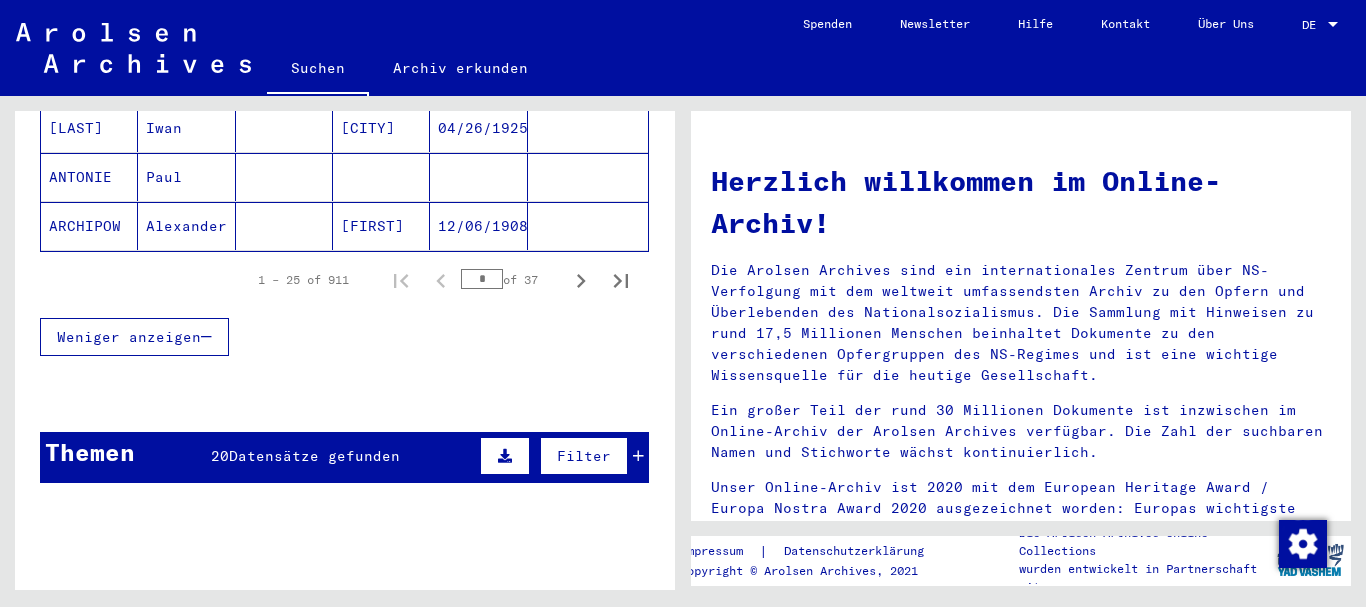 click on "*" at bounding box center [482, 279] 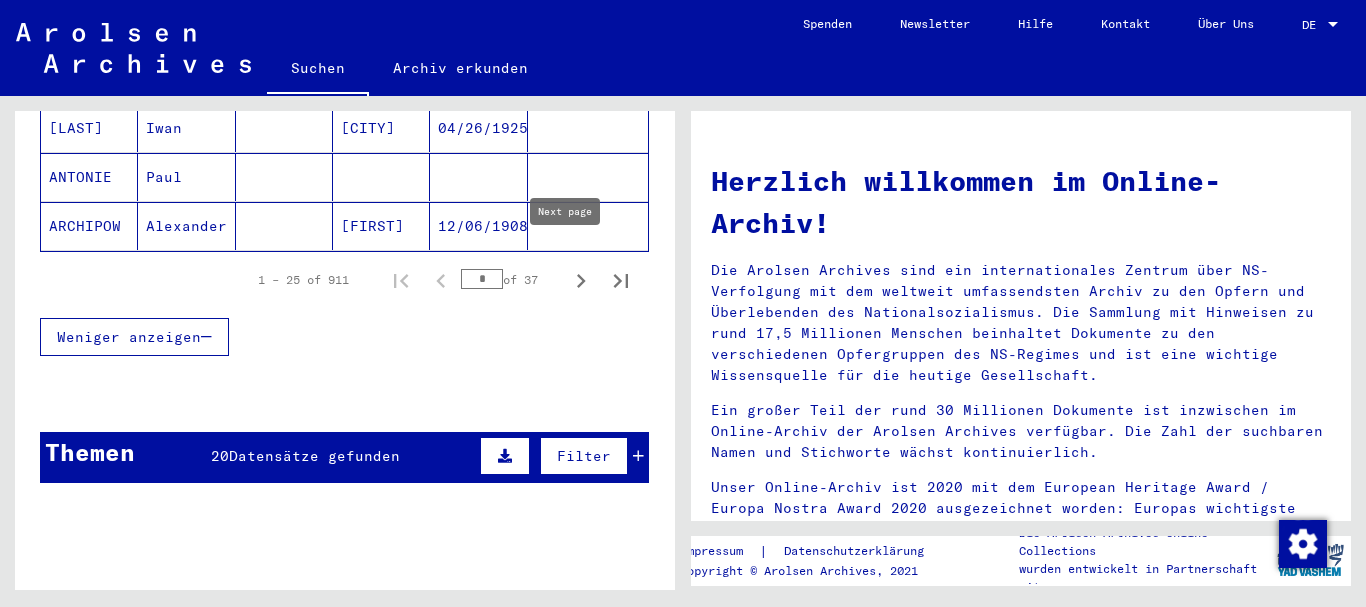click 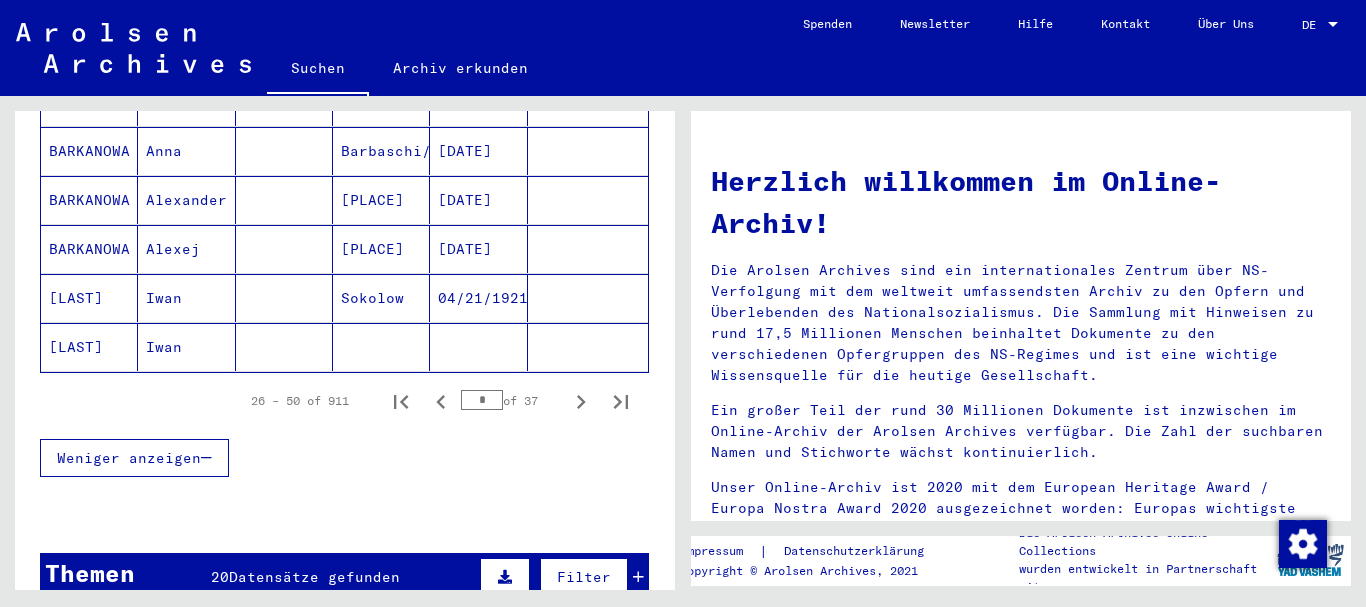 scroll, scrollTop: 1400, scrollLeft: 0, axis: vertical 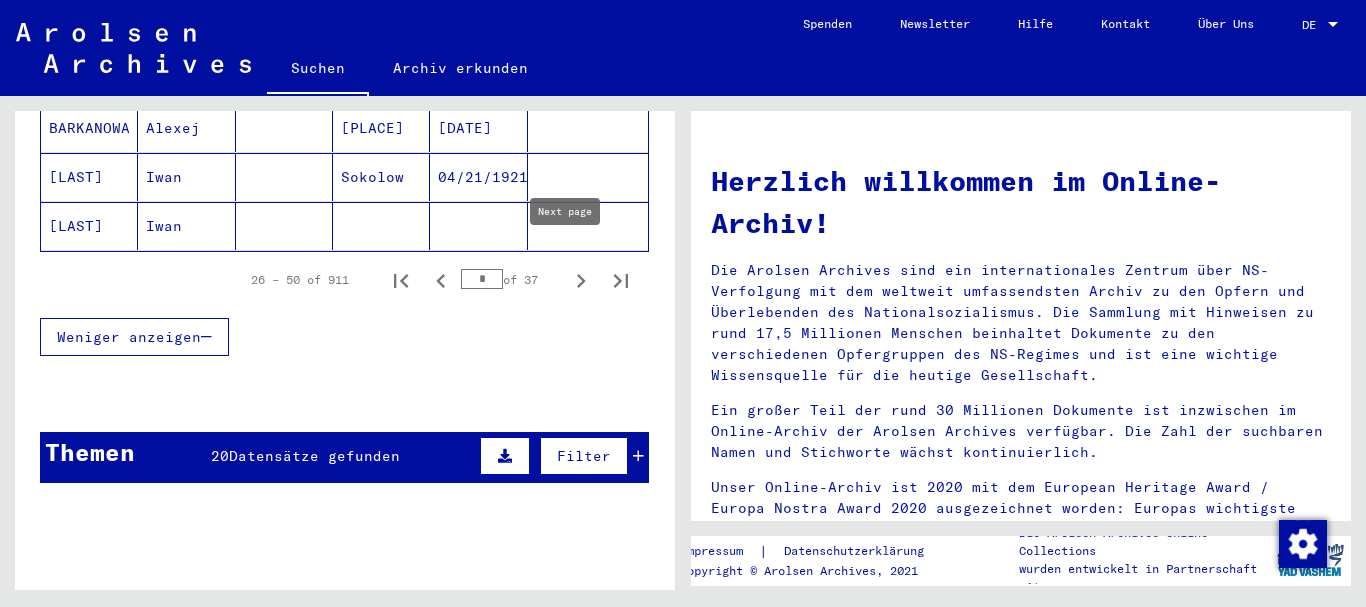 click 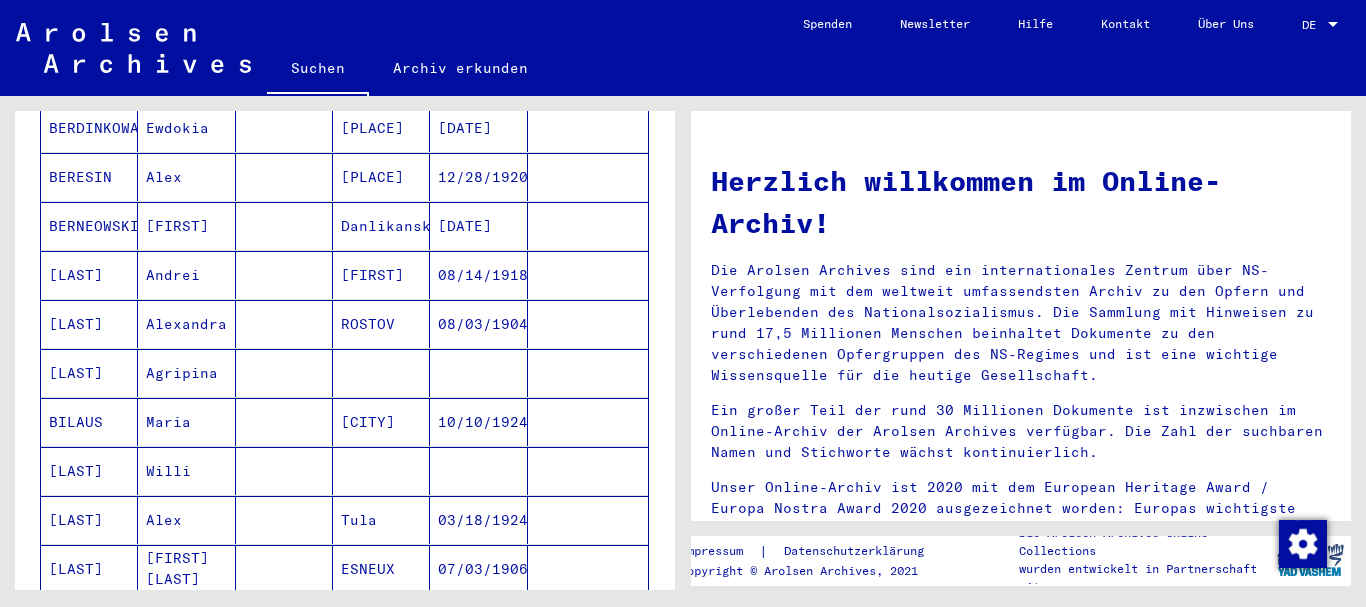 scroll, scrollTop: 1300, scrollLeft: 0, axis: vertical 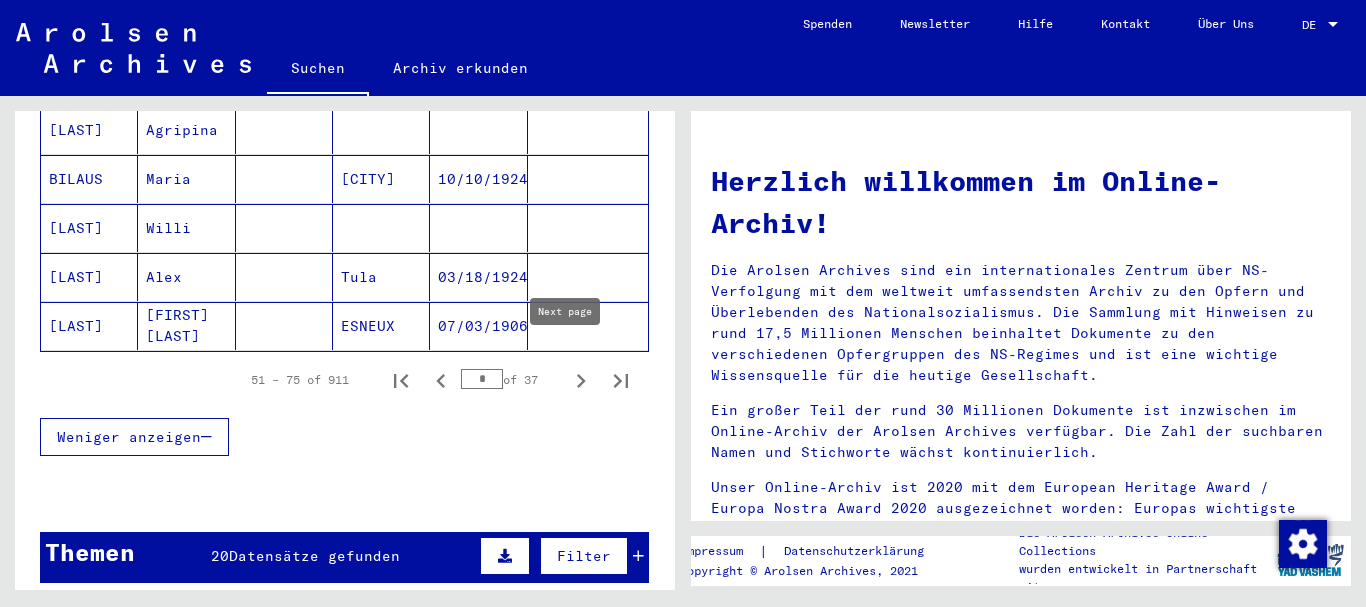 click 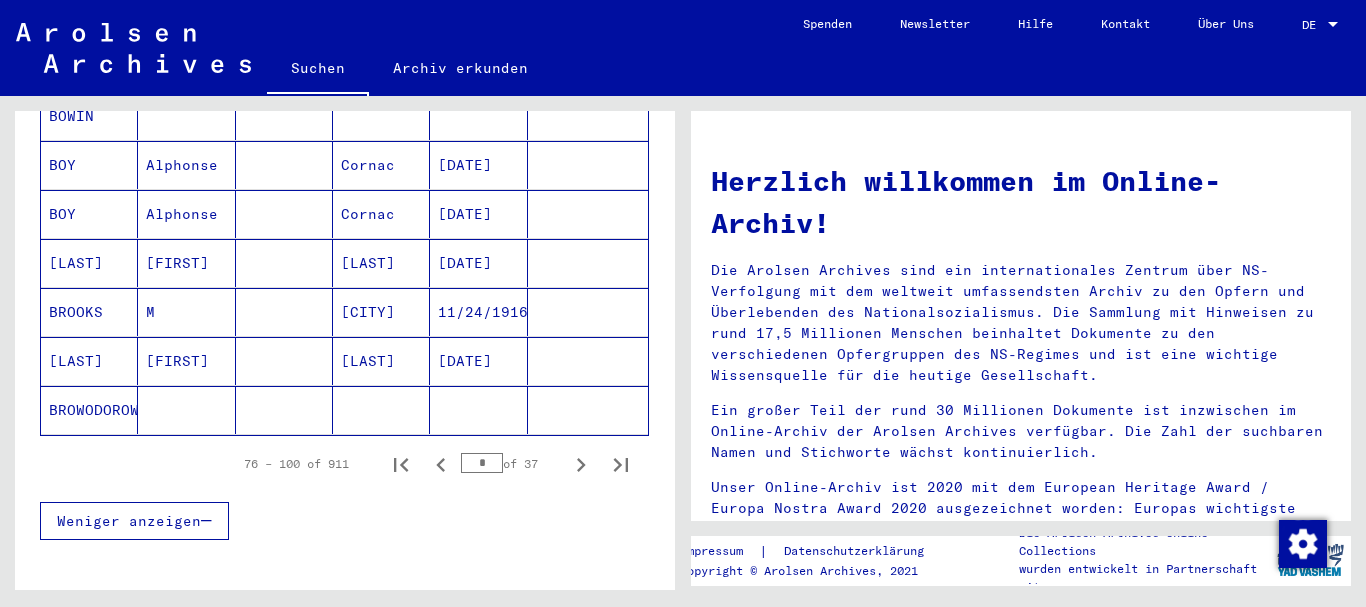 scroll, scrollTop: 1300, scrollLeft: 0, axis: vertical 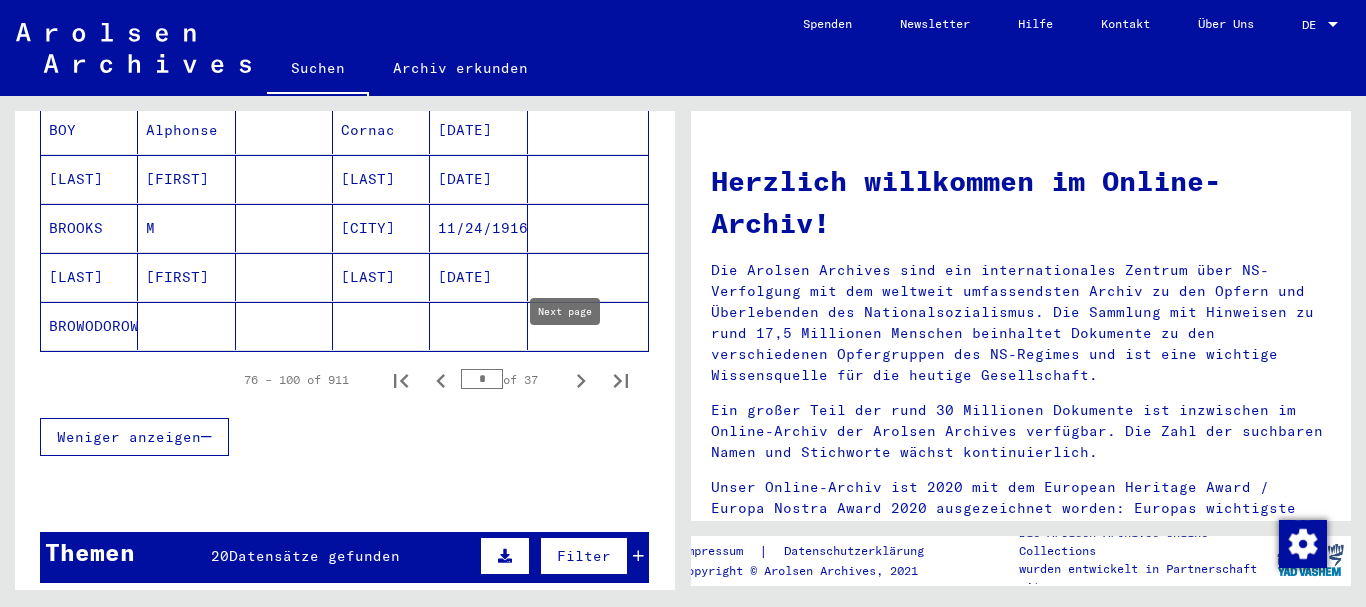 click 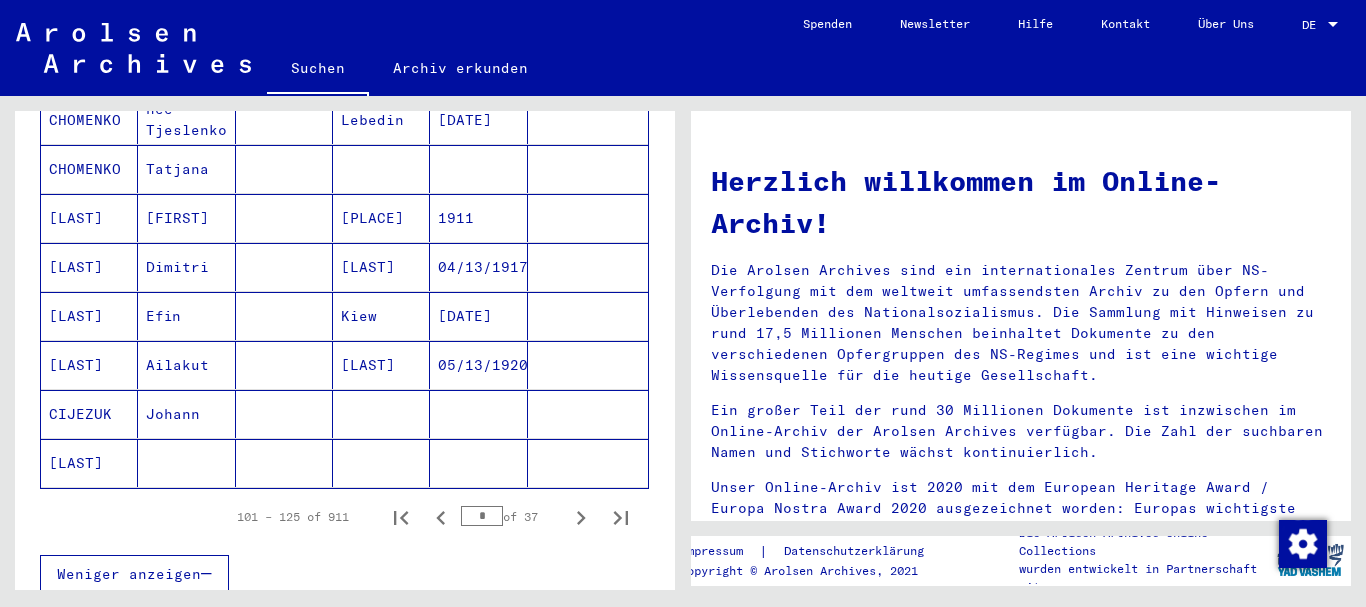 scroll, scrollTop: 1400, scrollLeft: 0, axis: vertical 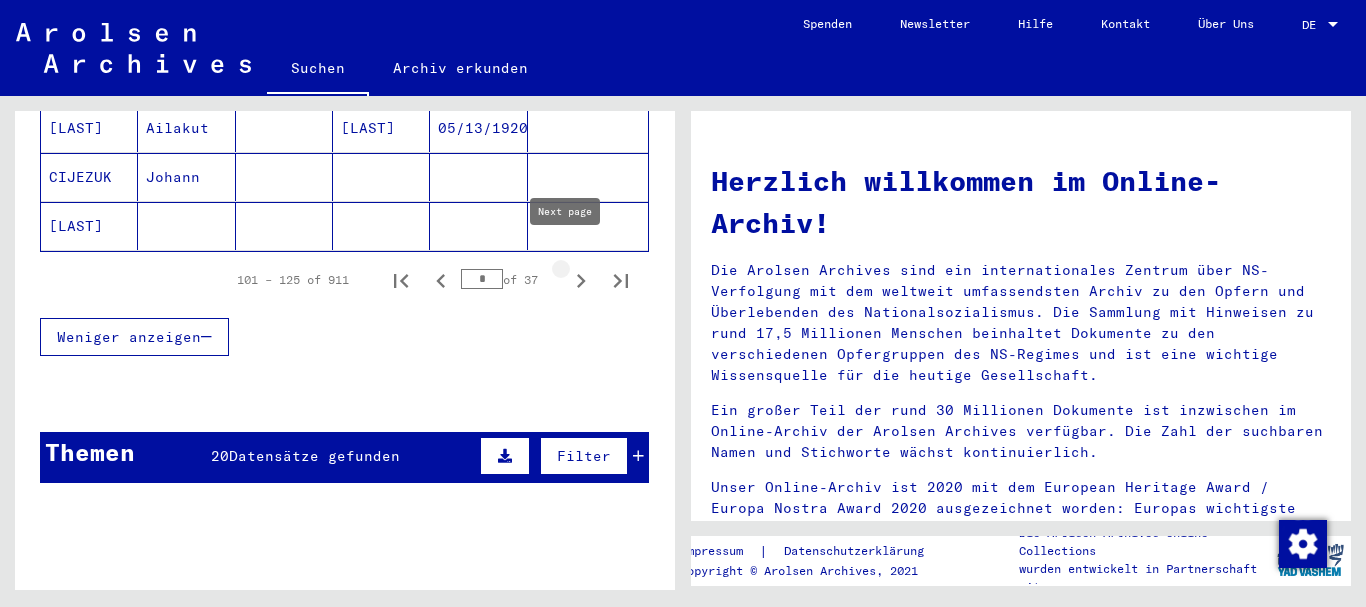 click 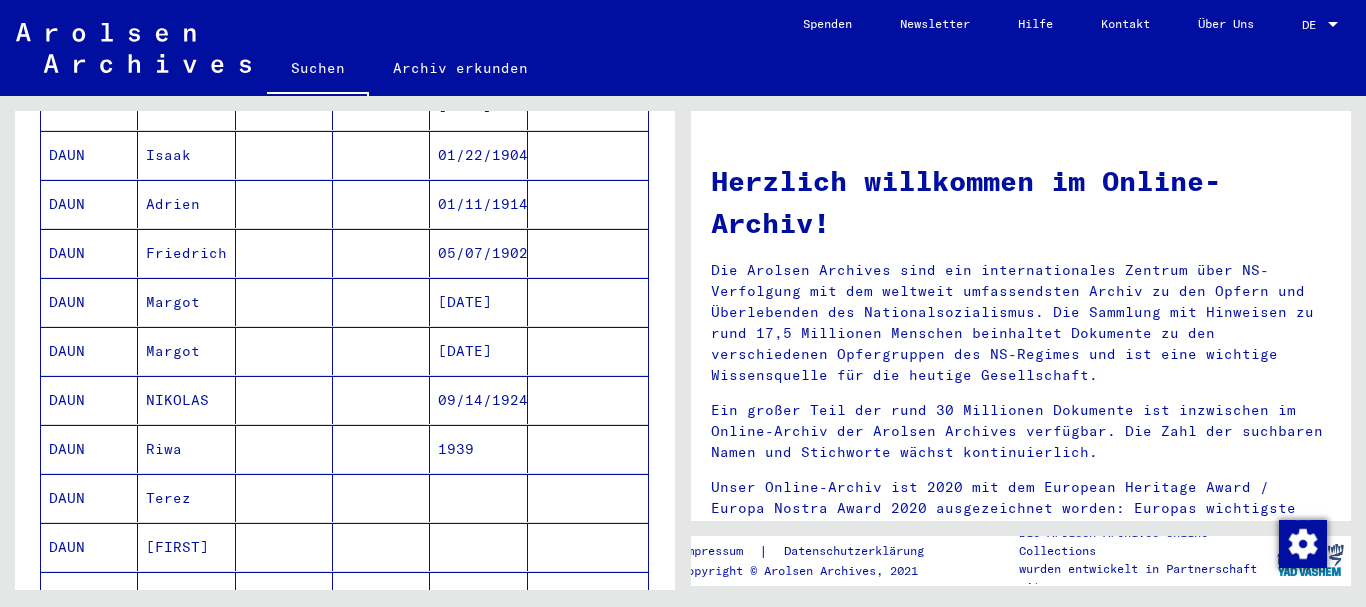 scroll, scrollTop: 1100, scrollLeft: 0, axis: vertical 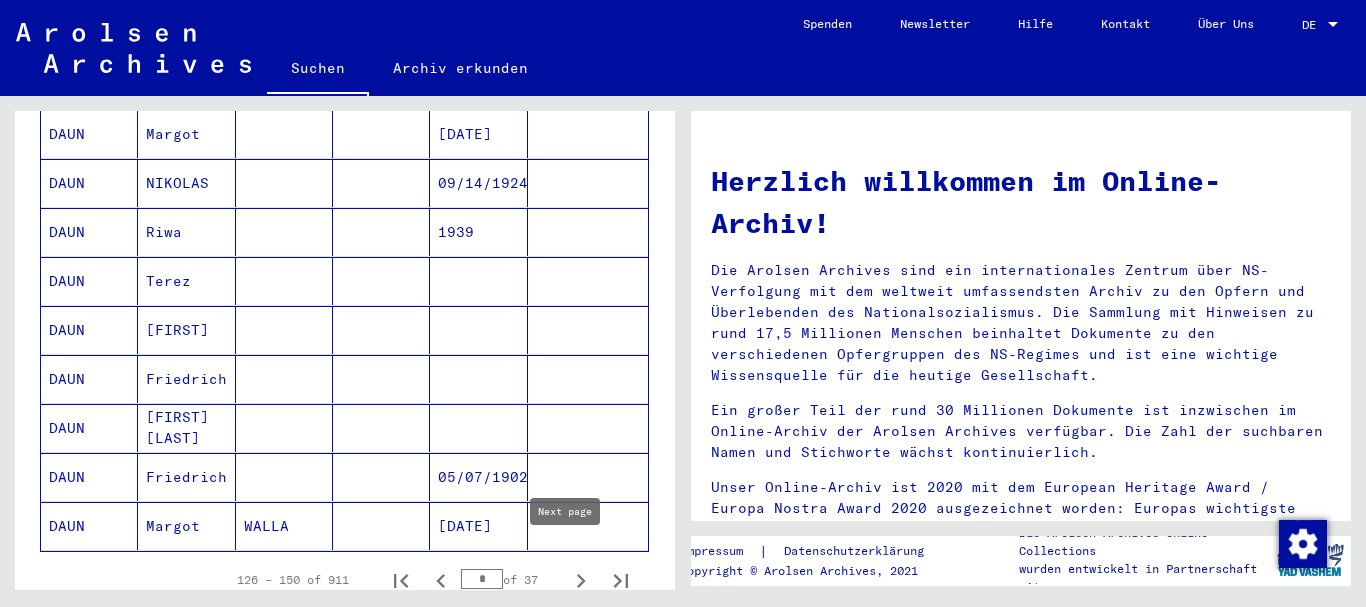 click 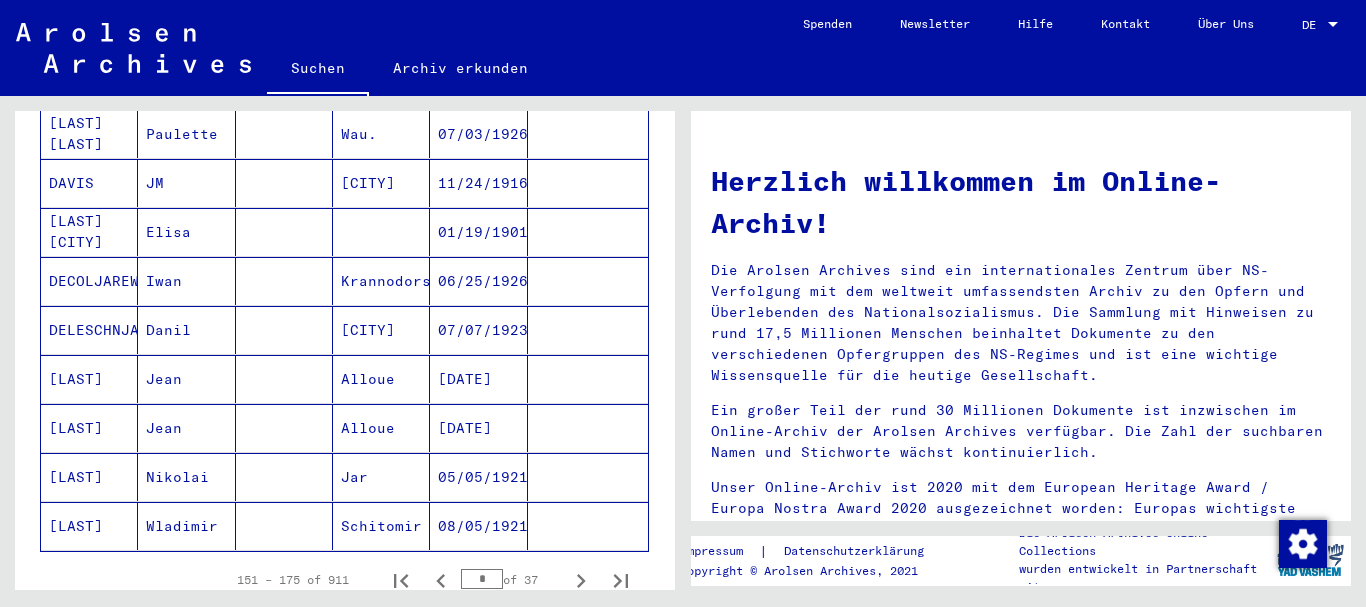 click 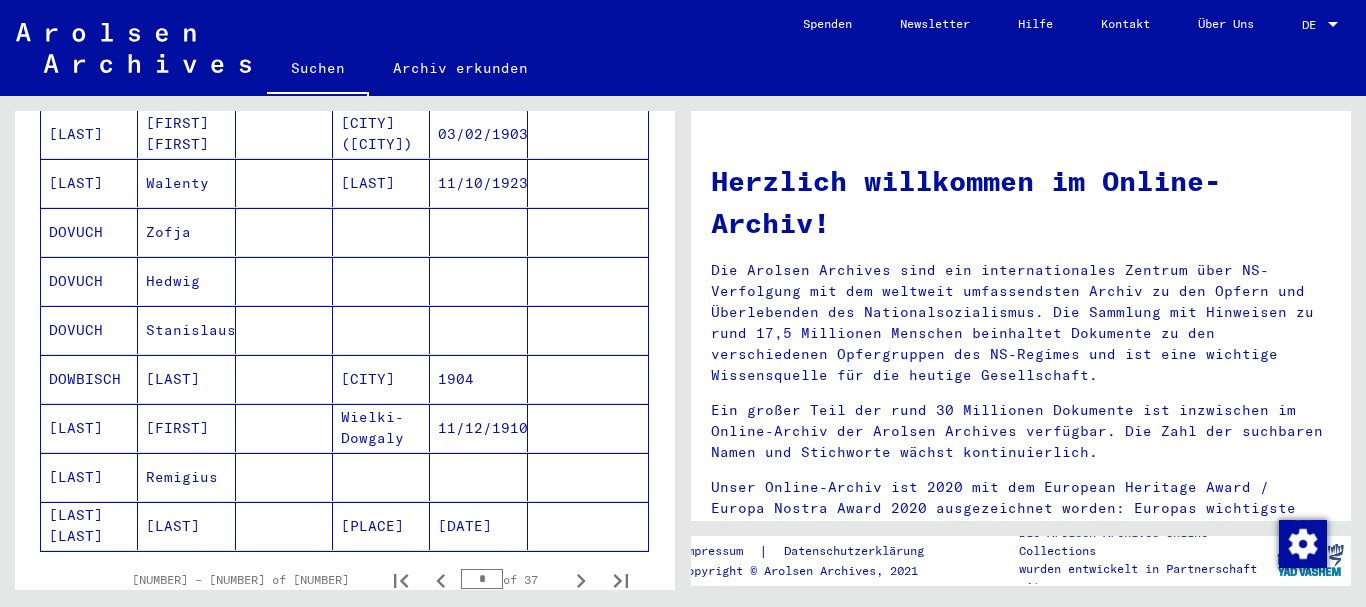 click 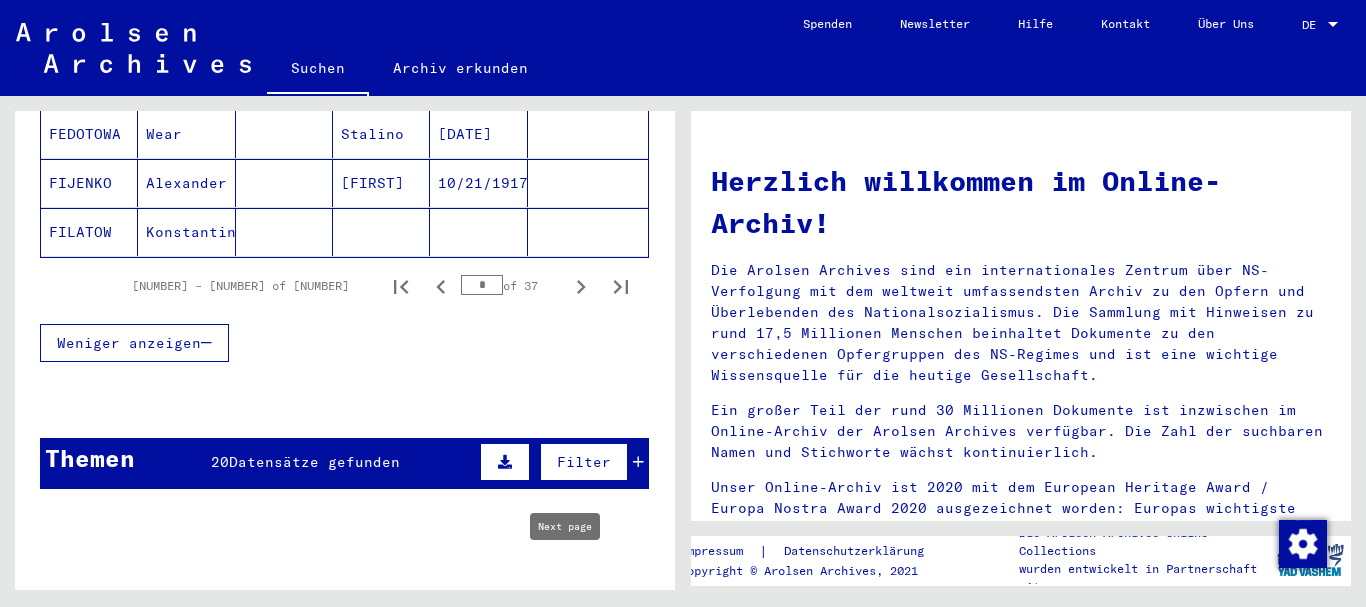 scroll, scrollTop: 1400, scrollLeft: 0, axis: vertical 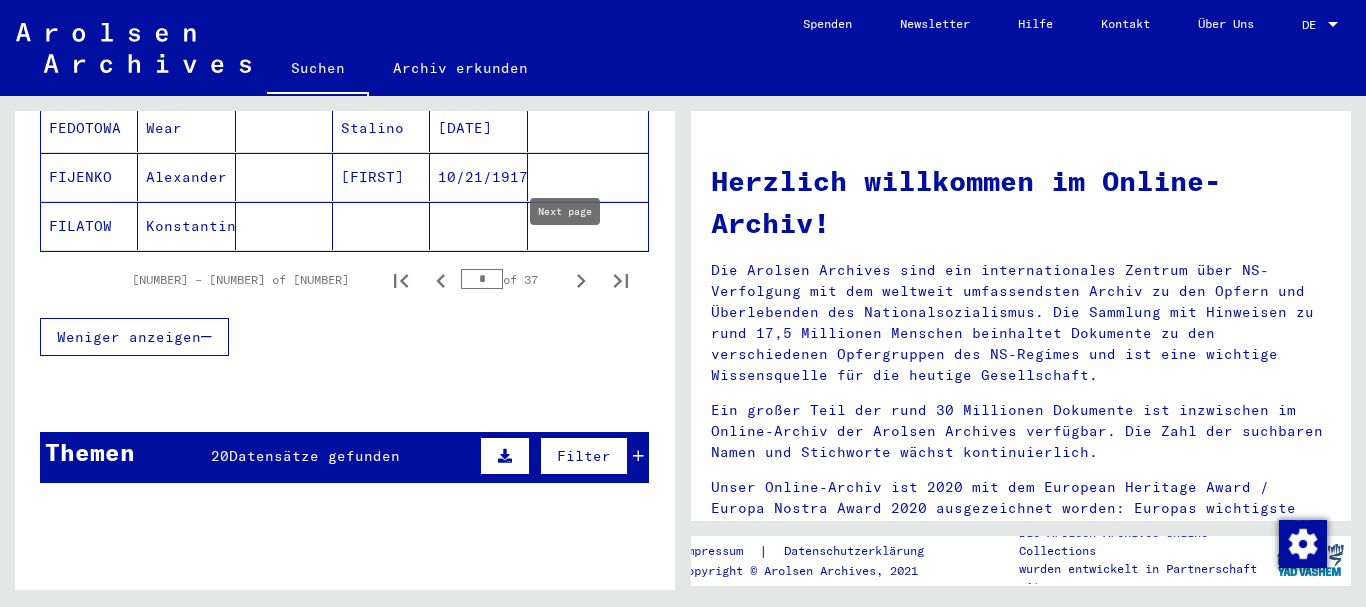 click 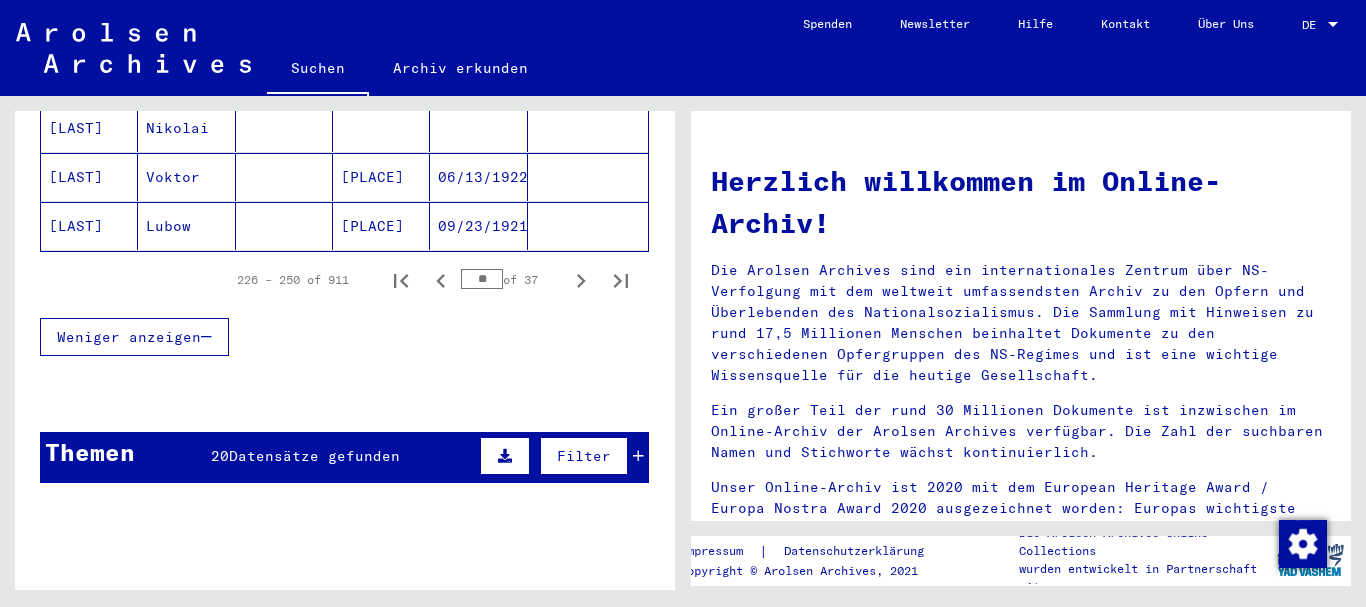 click 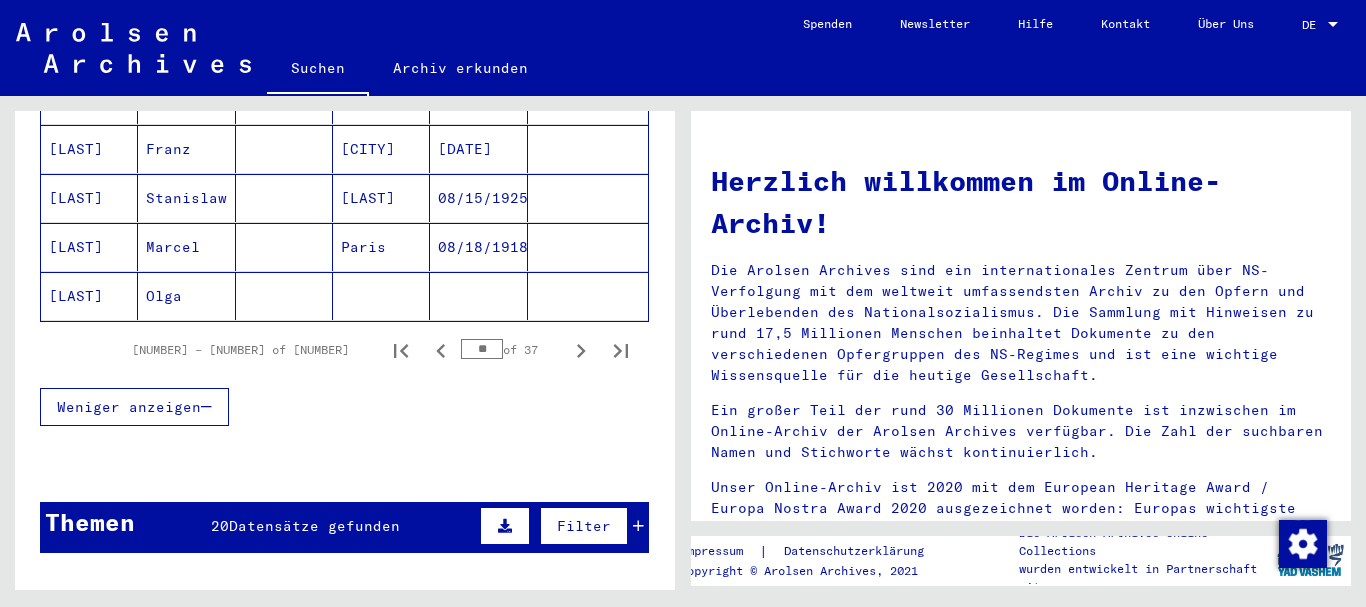 scroll, scrollTop: 1400, scrollLeft: 0, axis: vertical 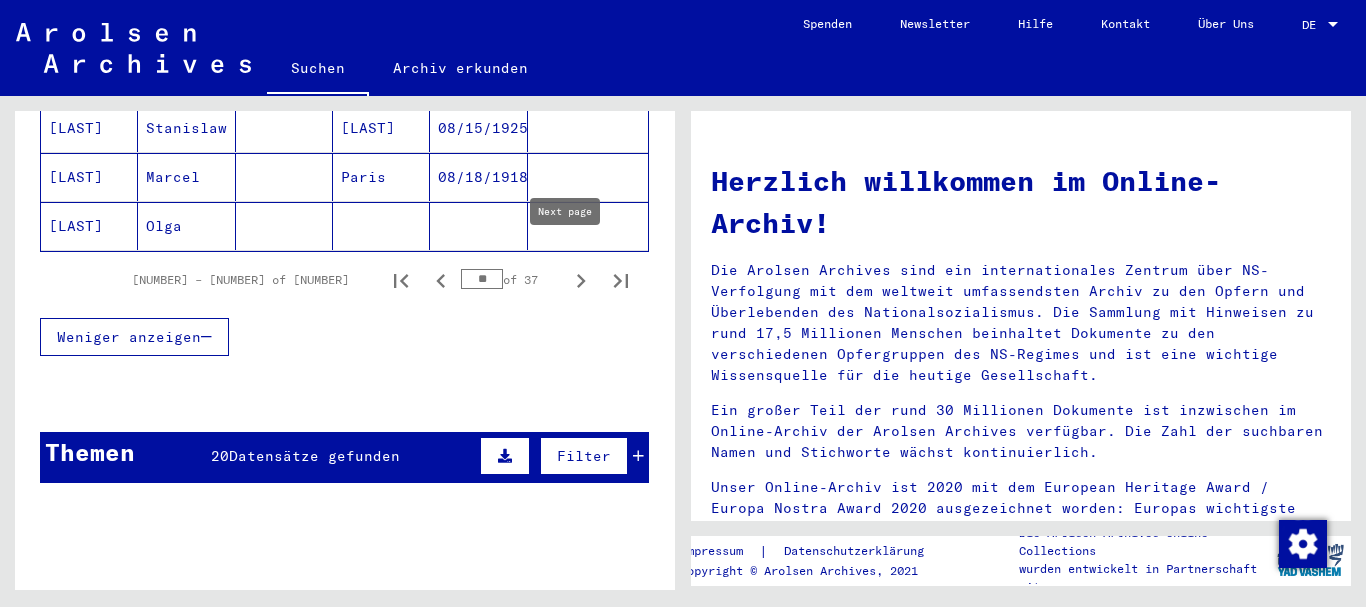 click 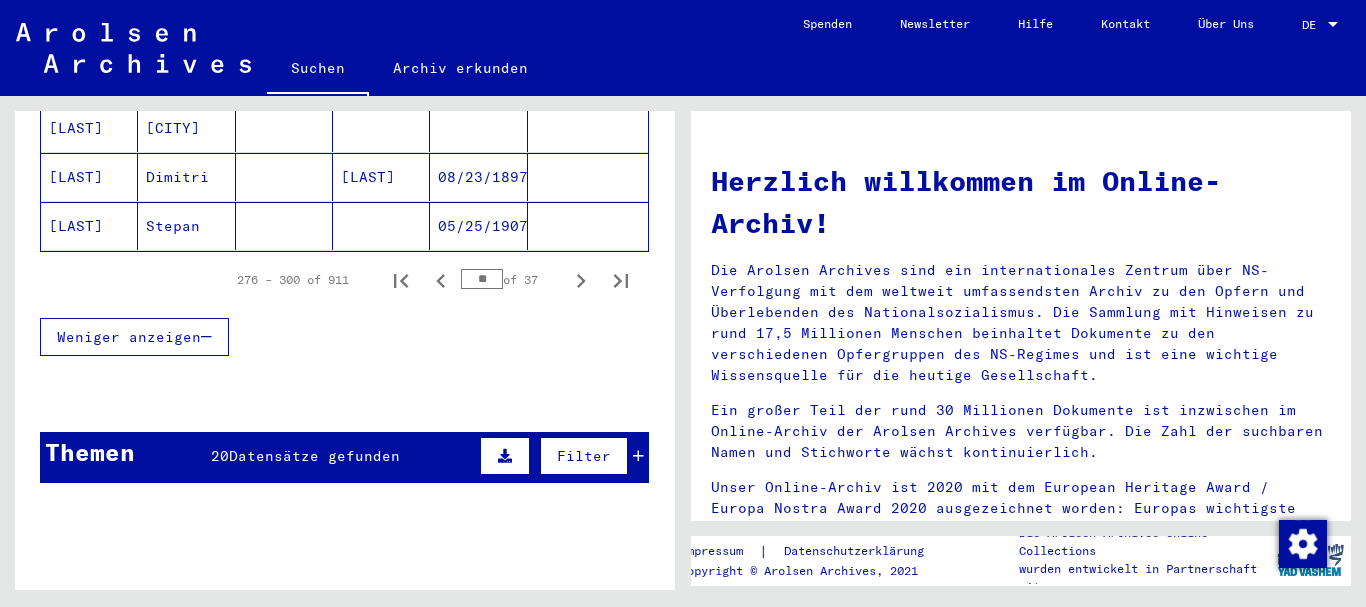 click 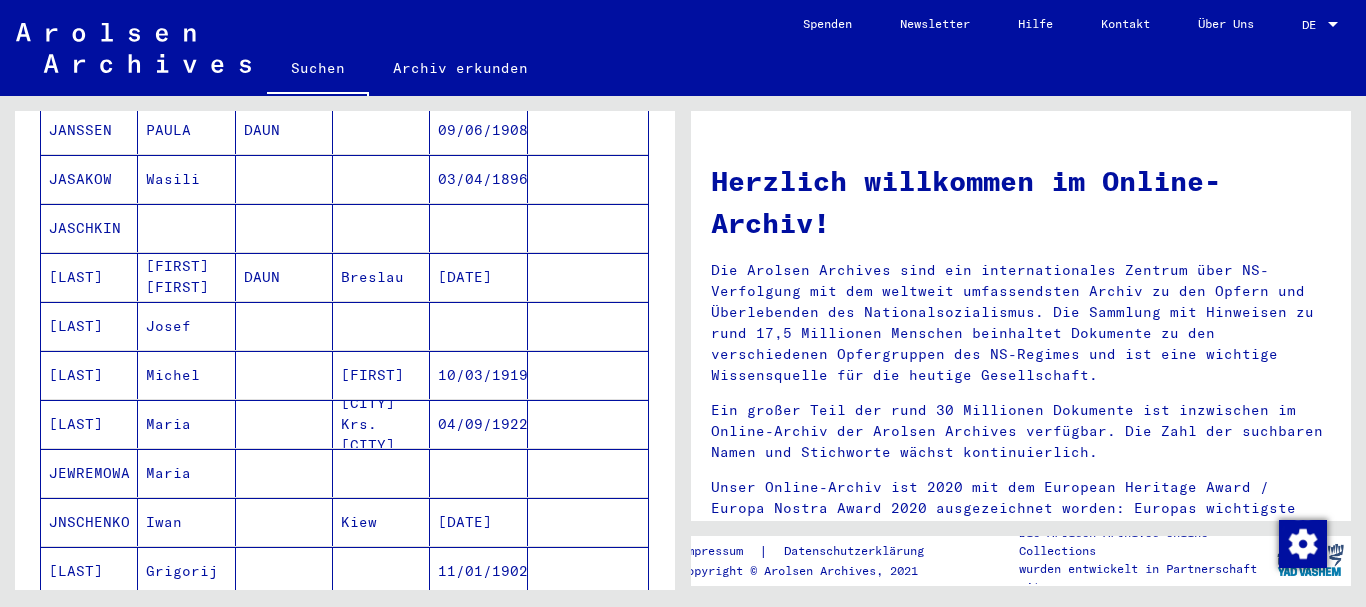 scroll, scrollTop: 1200, scrollLeft: 0, axis: vertical 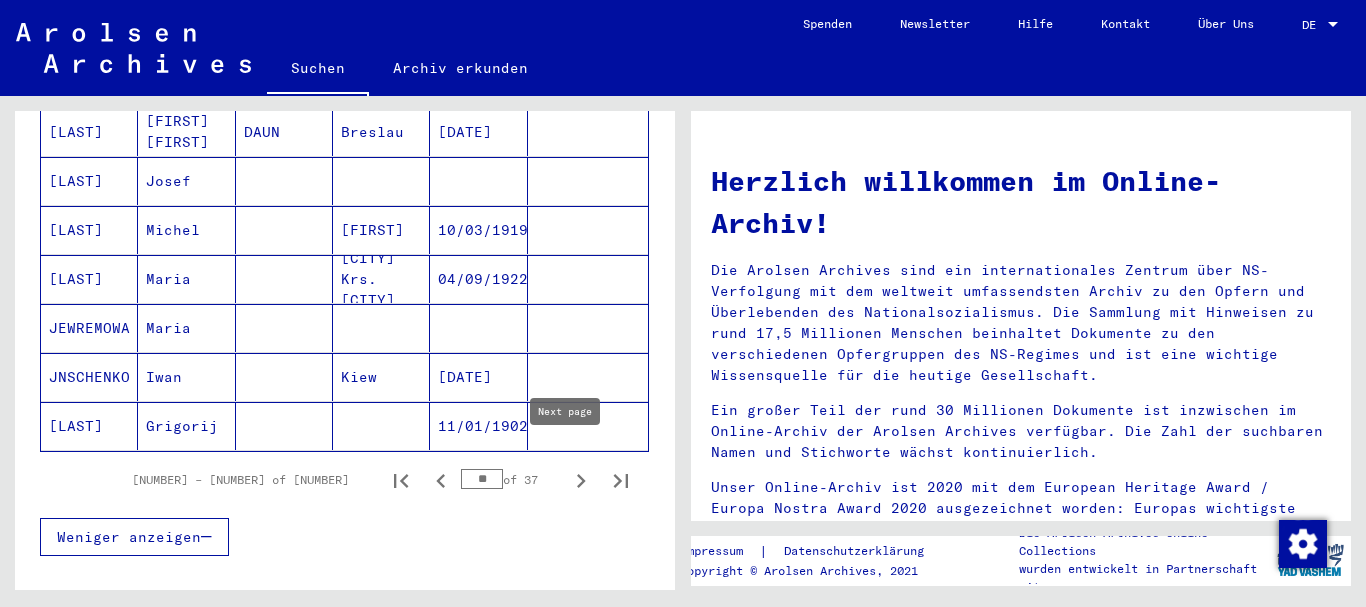 click 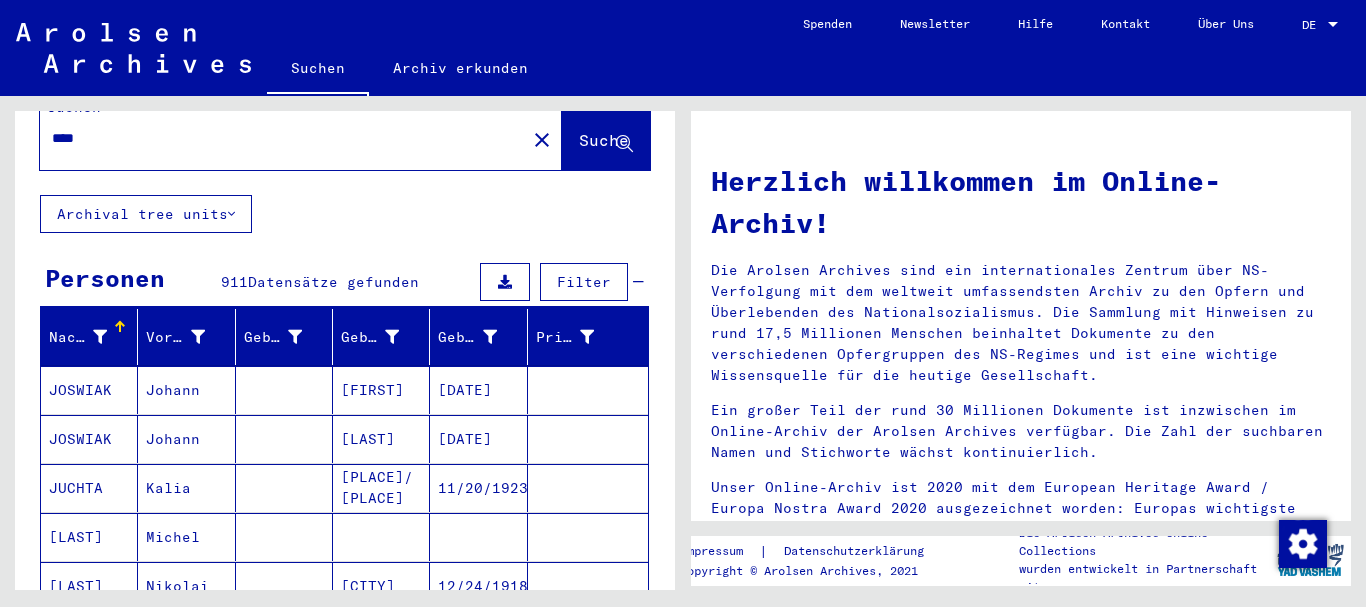 scroll, scrollTop: 0, scrollLeft: 0, axis: both 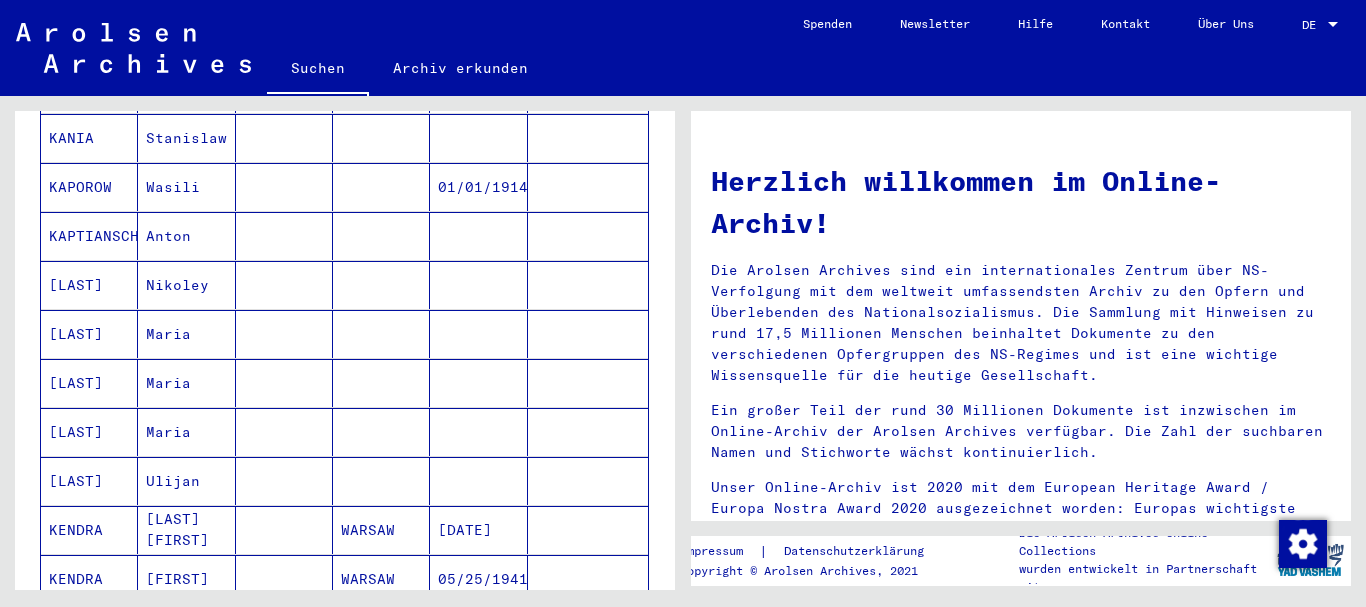 click on "[LAST]" at bounding box center (89, 530) 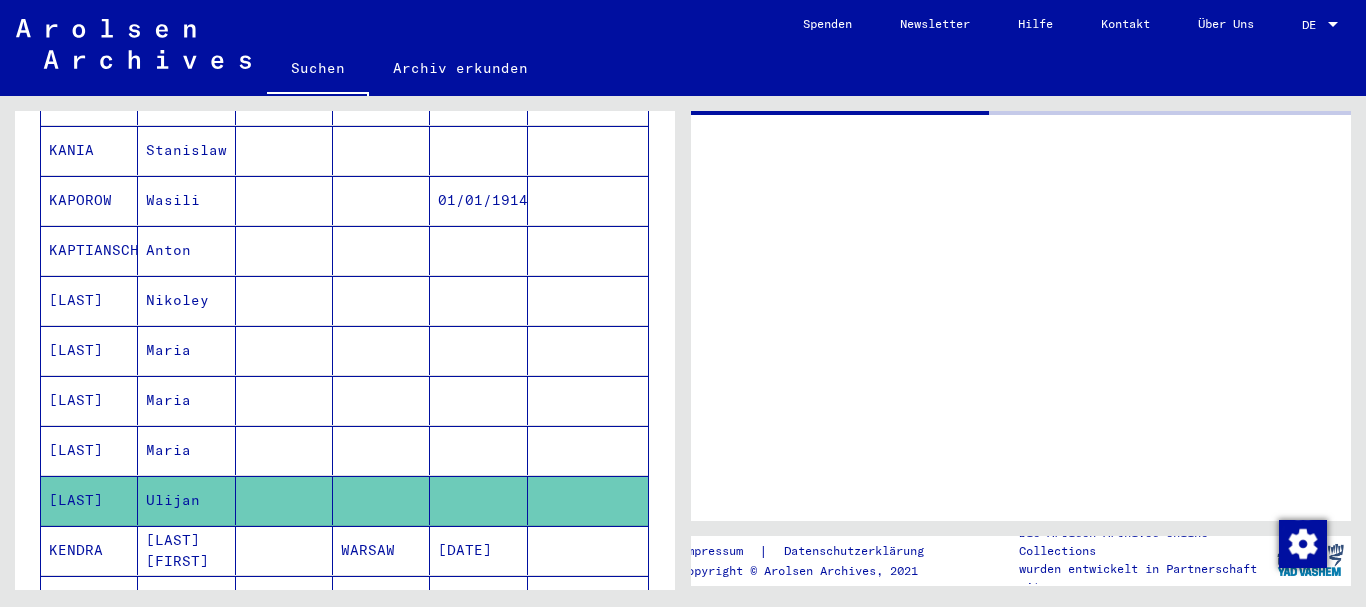 scroll, scrollTop: 912, scrollLeft: 0, axis: vertical 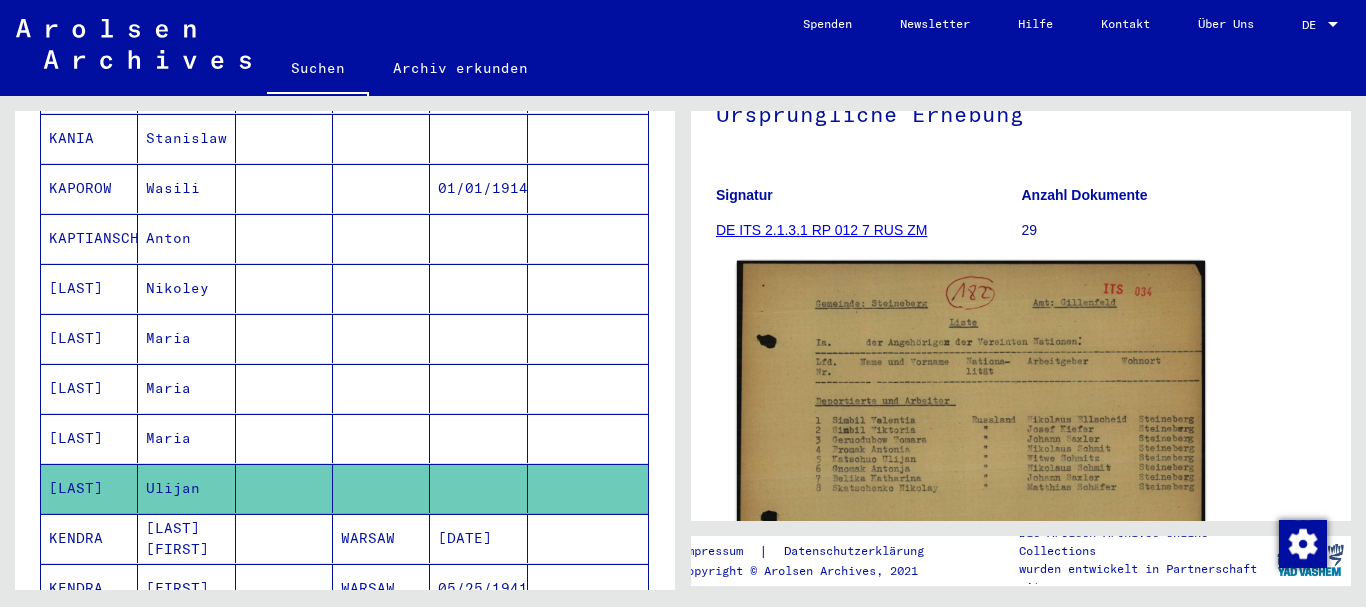 click 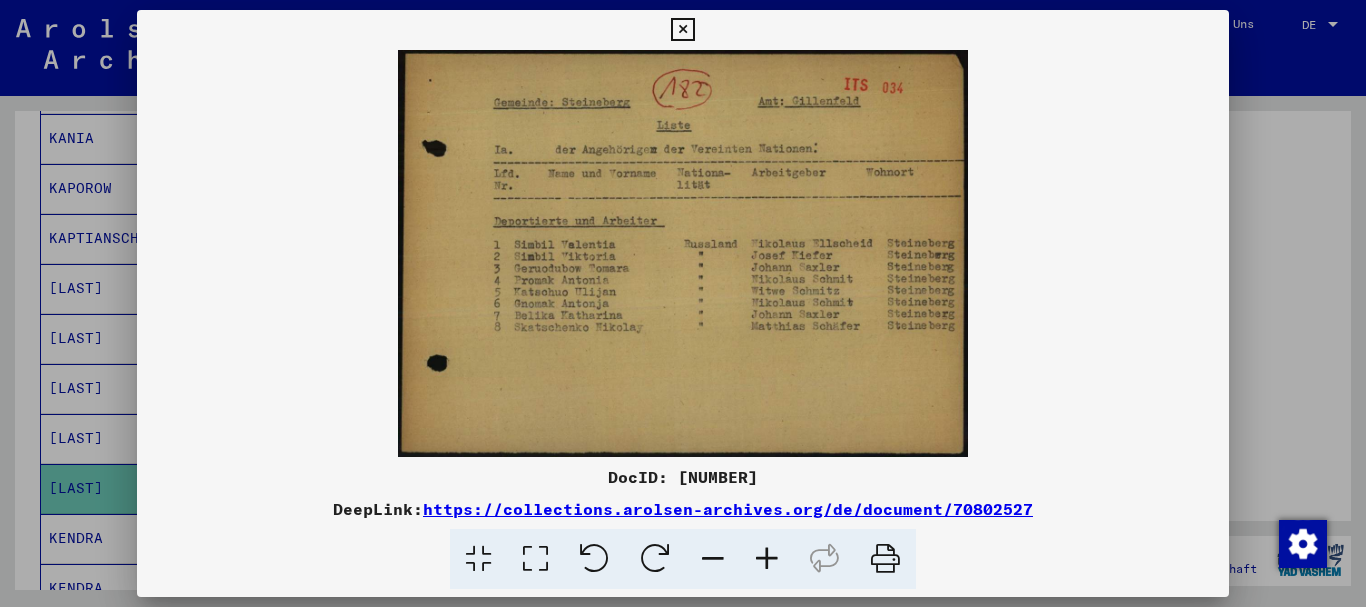 click at bounding box center [683, 303] 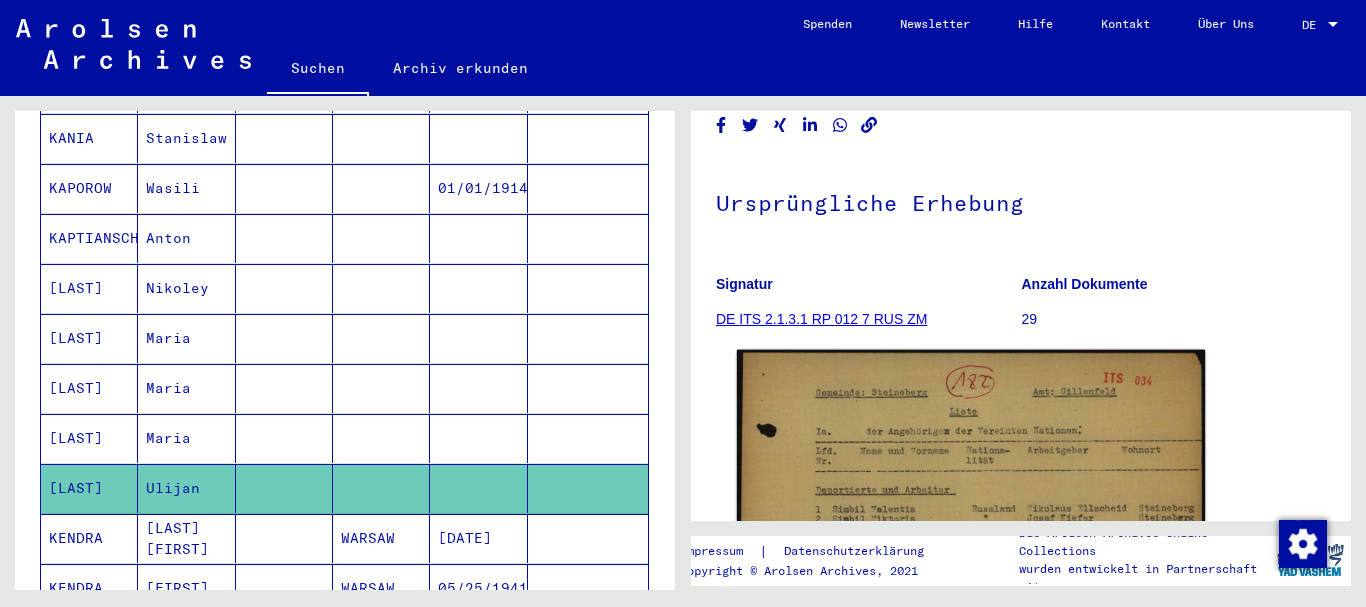 scroll, scrollTop: 200, scrollLeft: 0, axis: vertical 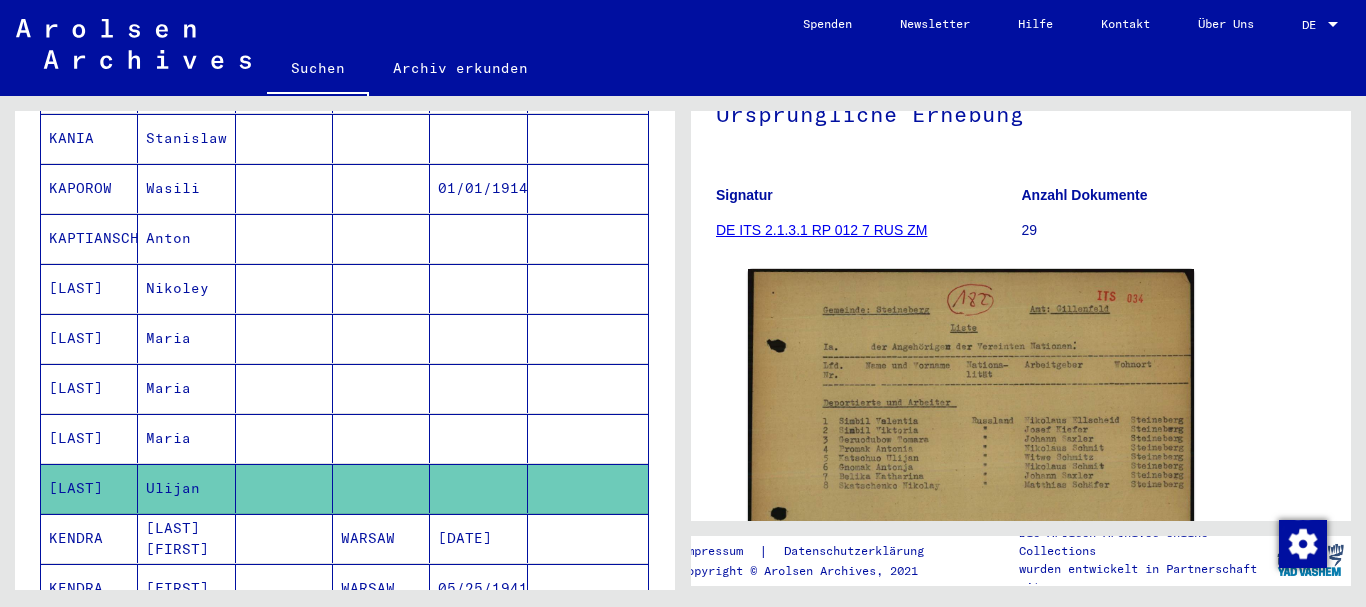 click on "DE ITS 2.1.3.1 RP 012 7 RUS ZM" 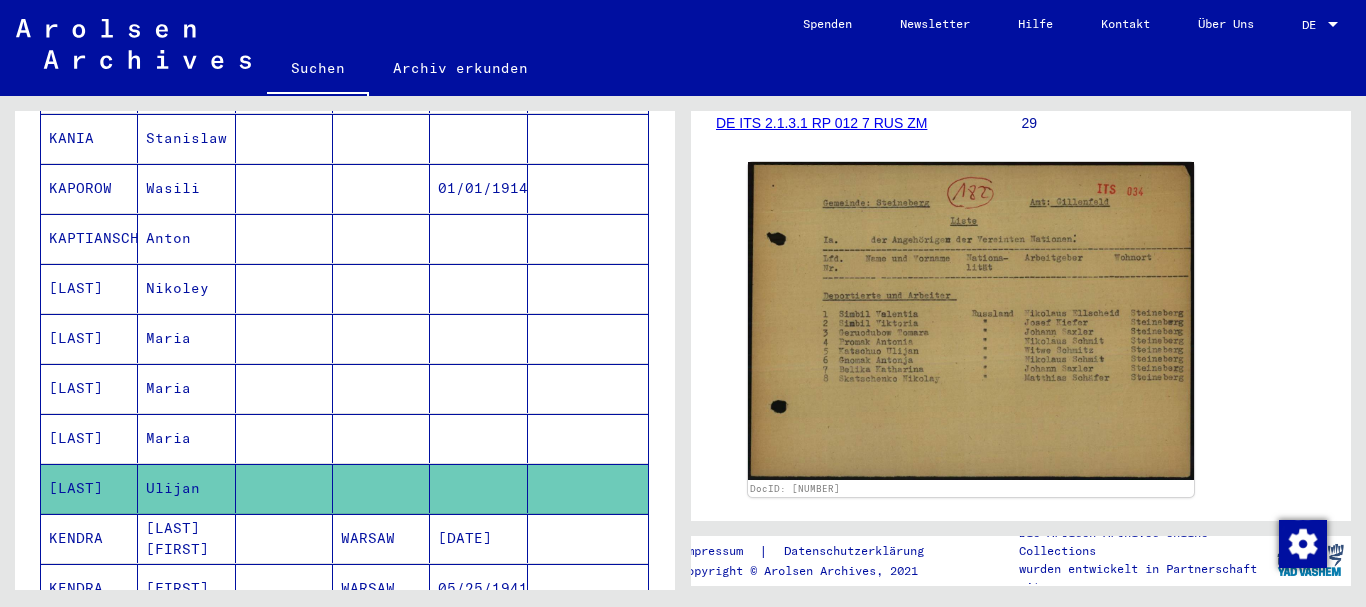 scroll, scrollTop: 300, scrollLeft: 0, axis: vertical 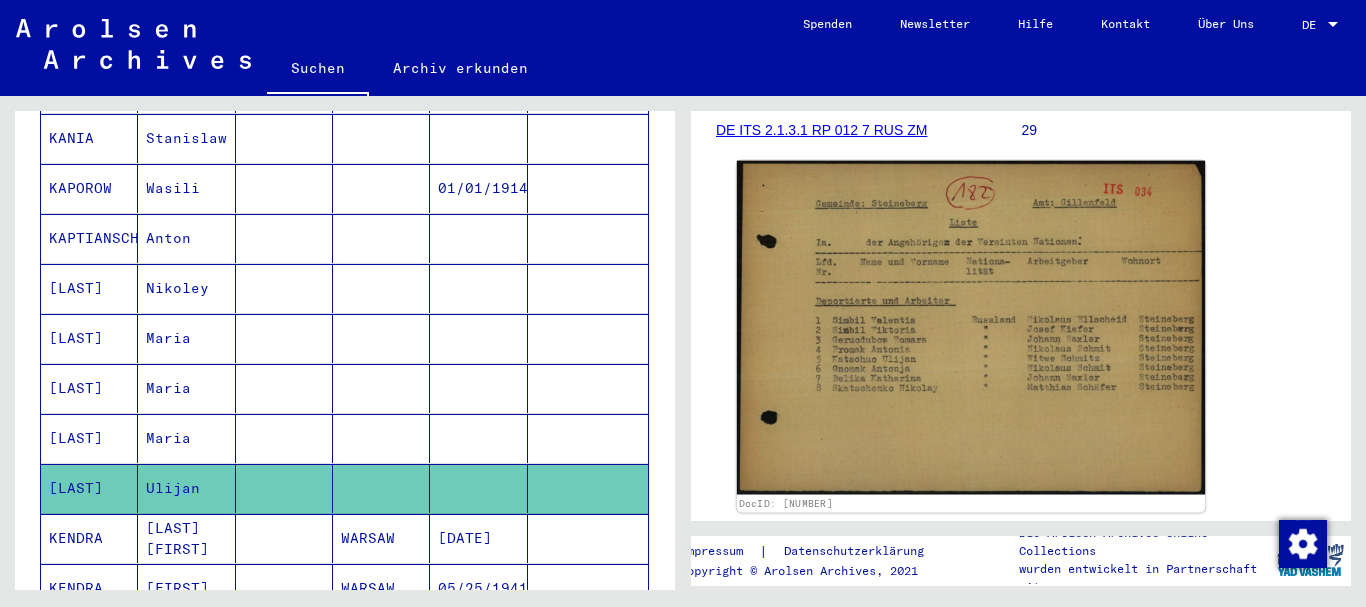 click 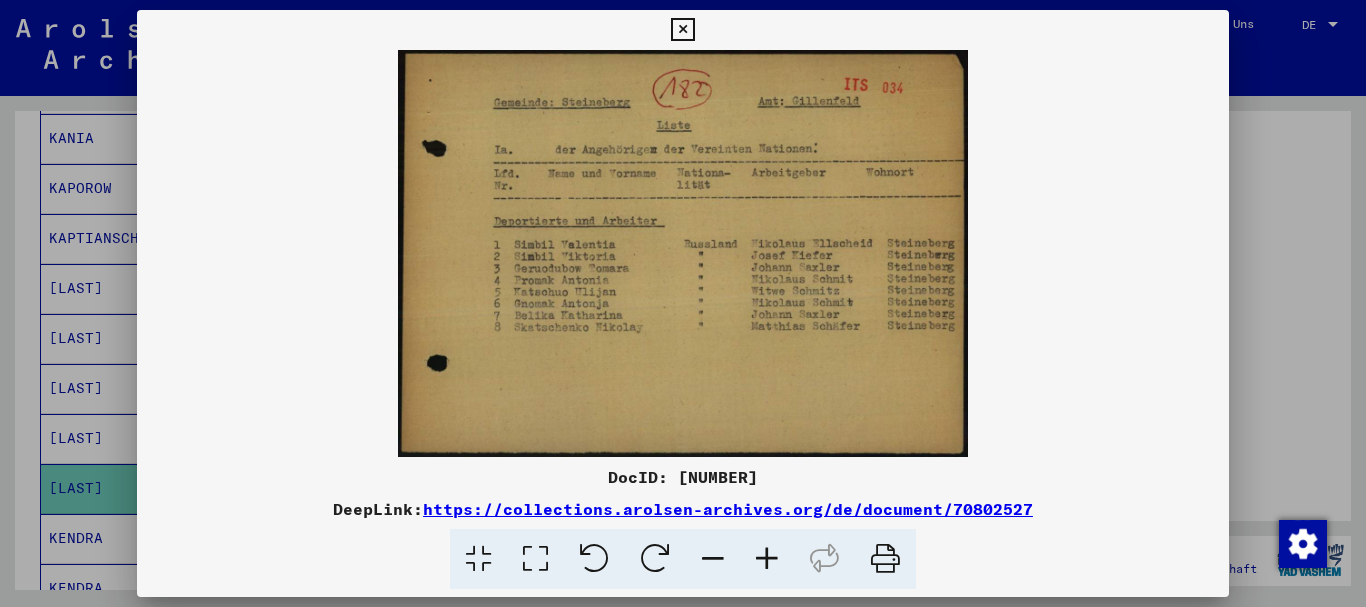 drag, startPoint x: 571, startPoint y: 239, endPoint x: 516, endPoint y: 247, distance: 55.578773 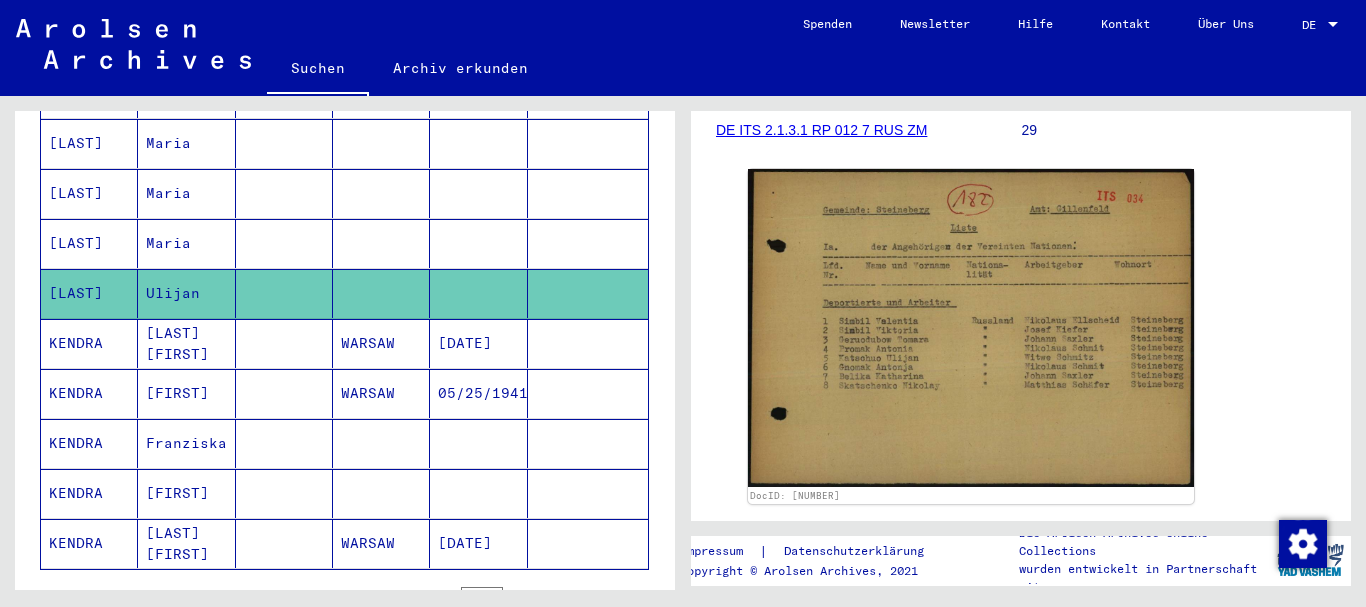 scroll, scrollTop: 1112, scrollLeft: 0, axis: vertical 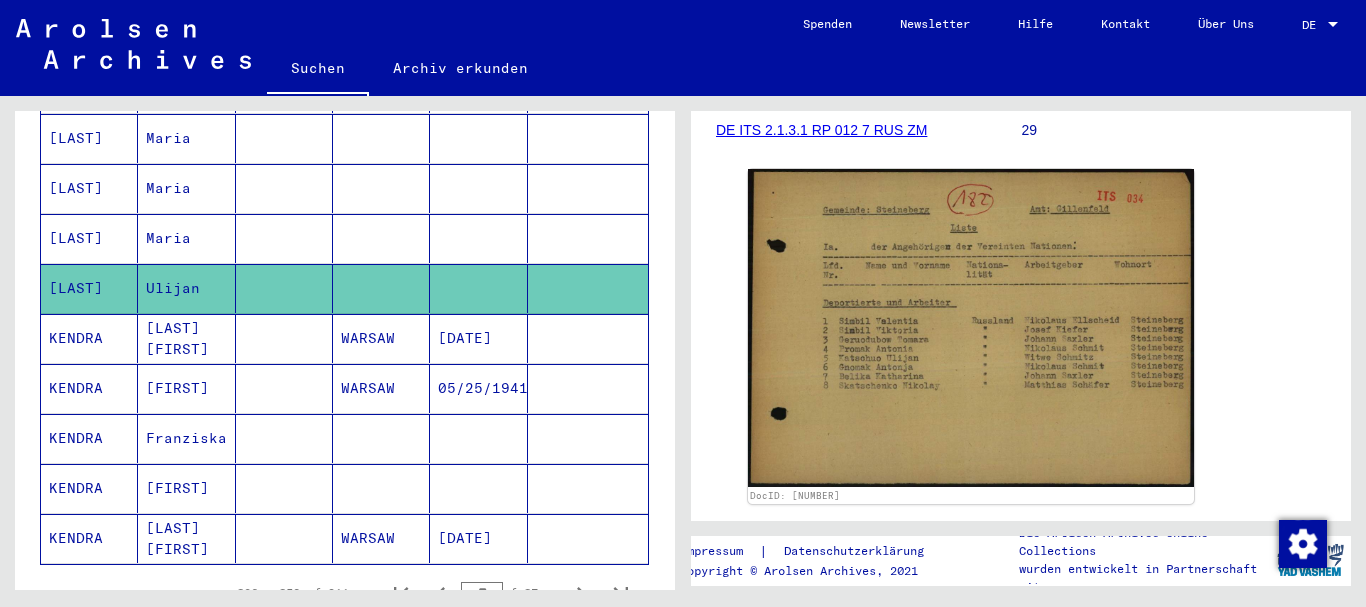 click on "KENDRA" at bounding box center [89, 388] 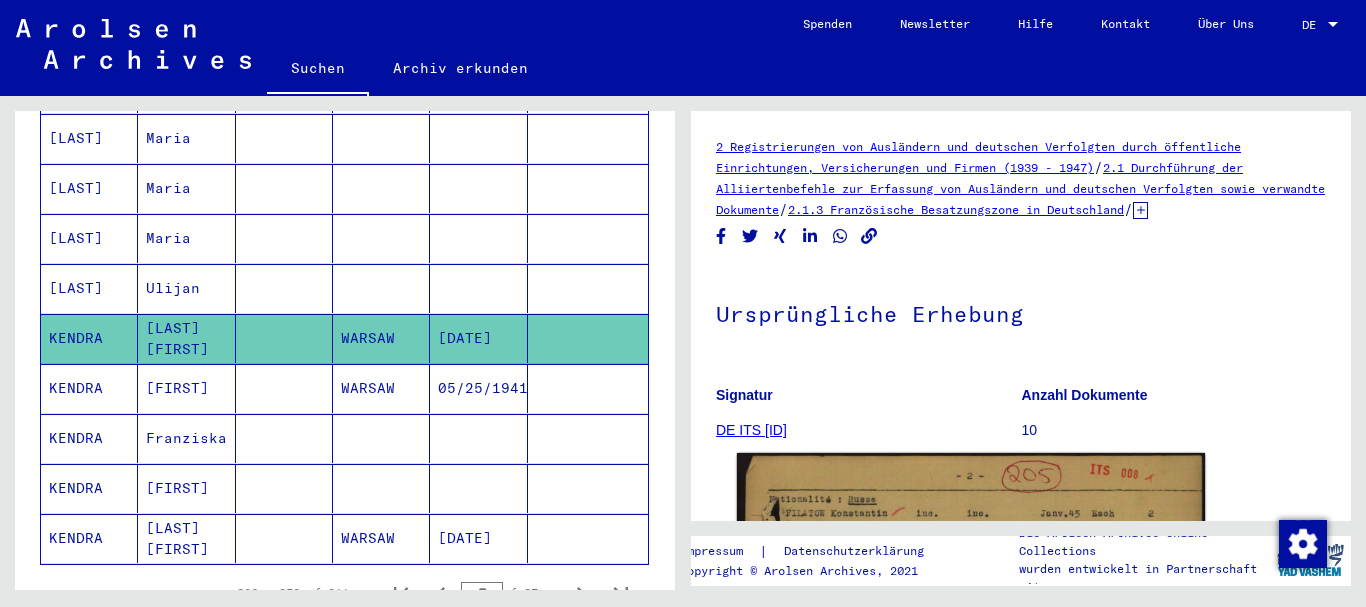 scroll, scrollTop: 400, scrollLeft: 0, axis: vertical 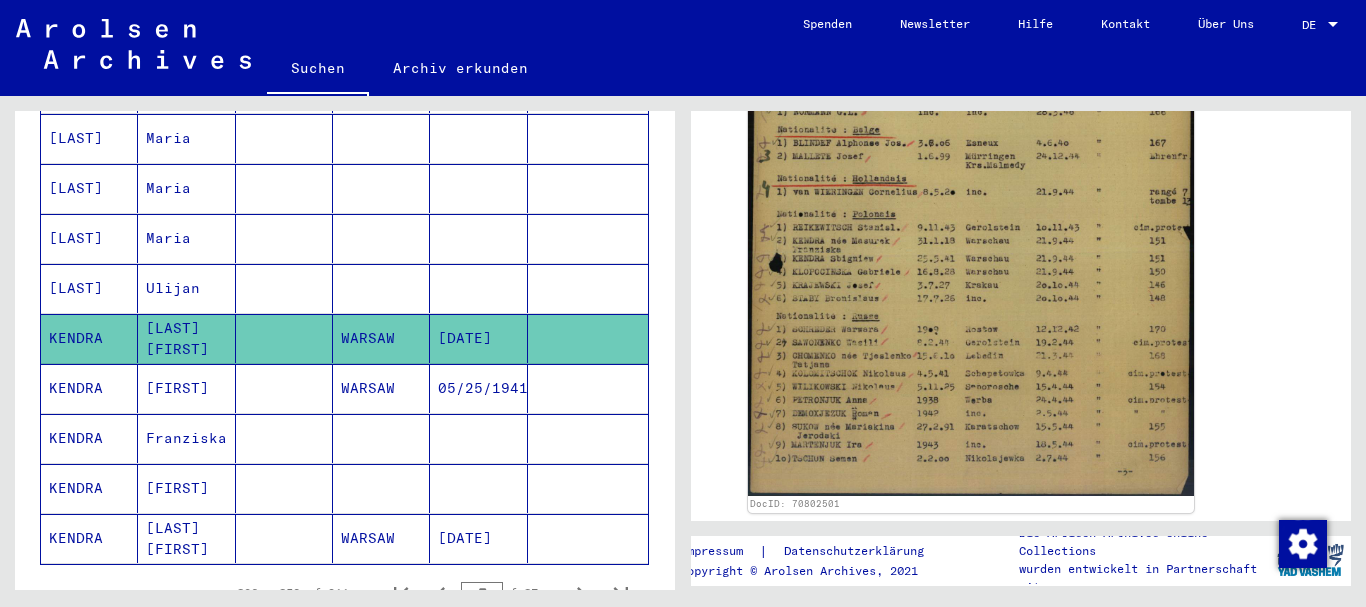 click on "[LAST]" at bounding box center (89, 338) 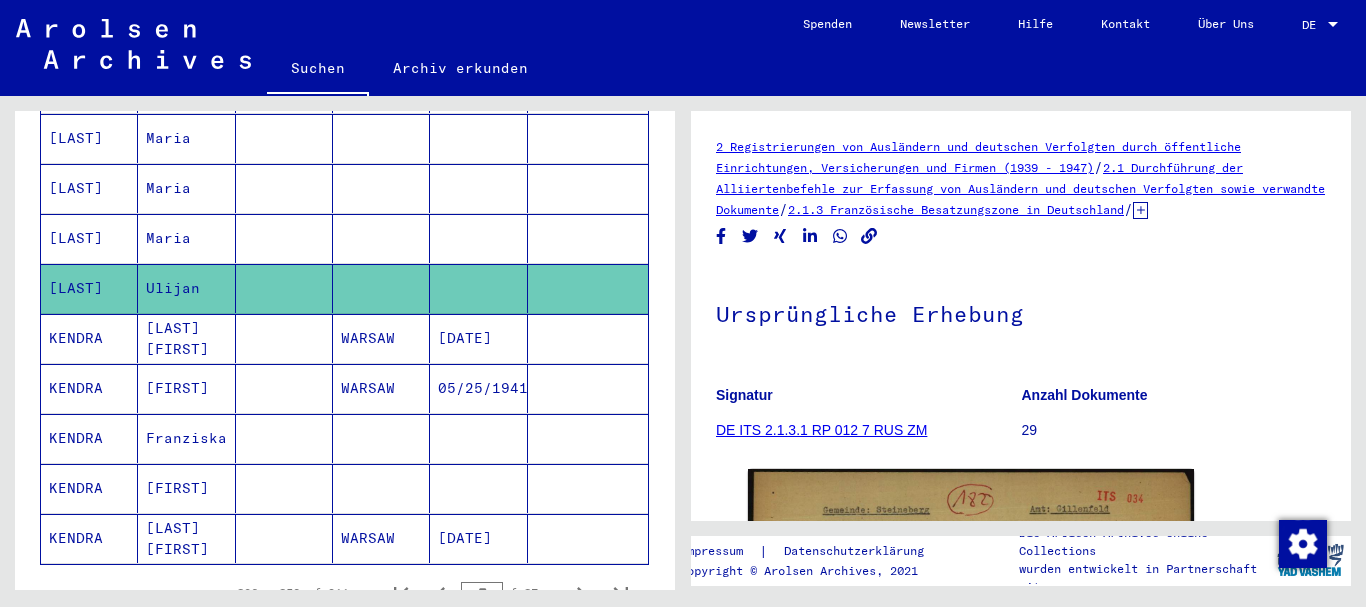 scroll, scrollTop: 0, scrollLeft: 0, axis: both 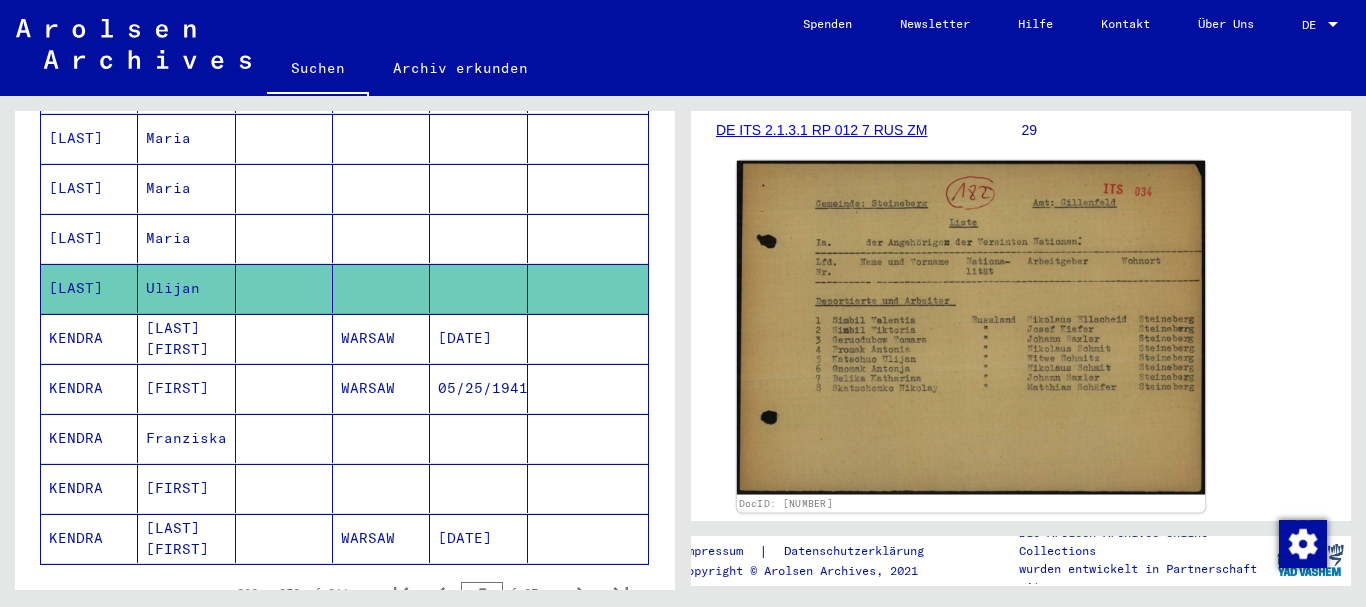 click 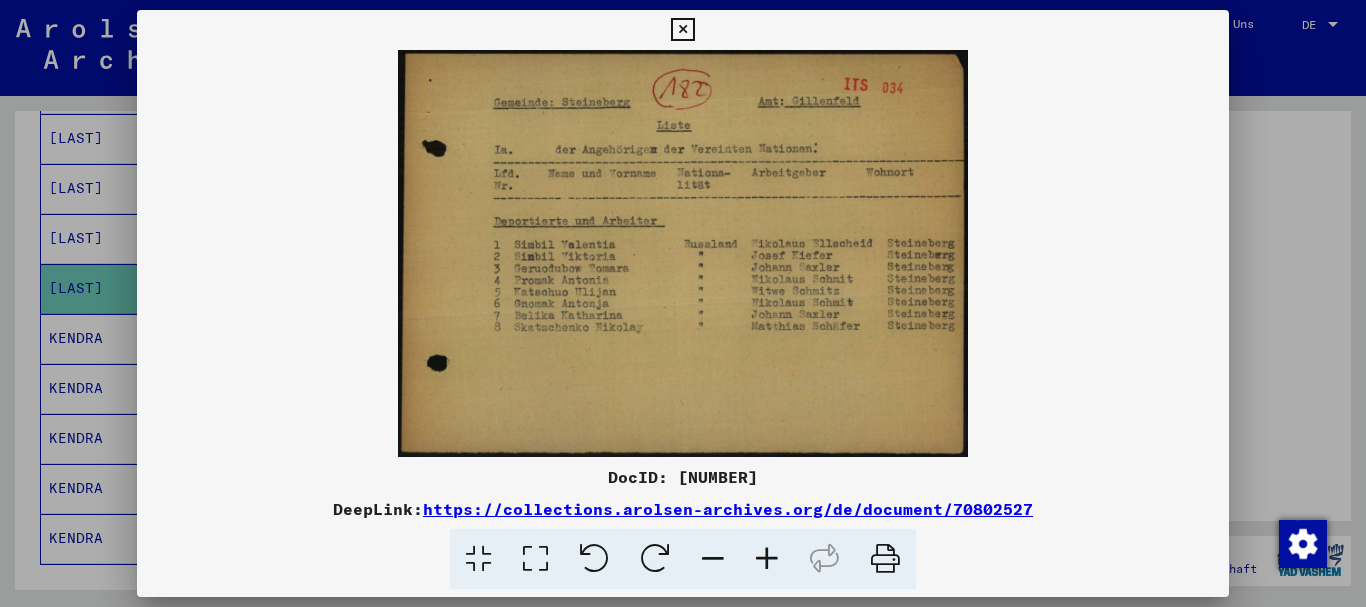click at bounding box center [683, 303] 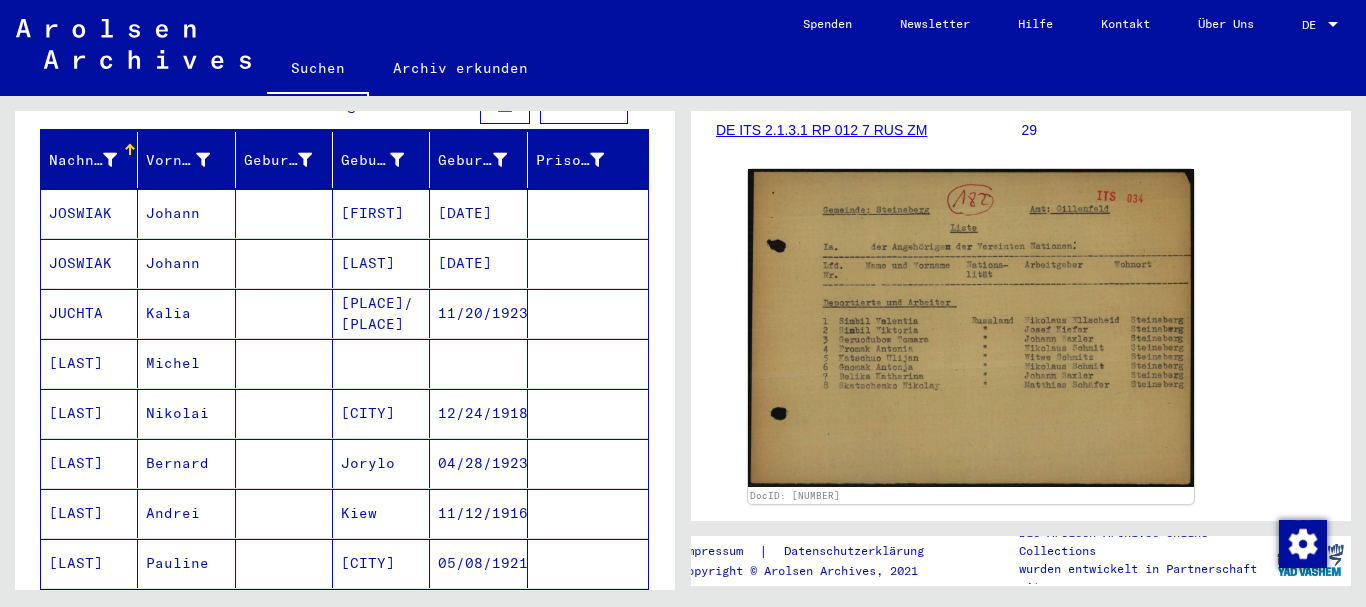 scroll, scrollTop: 0, scrollLeft: 0, axis: both 